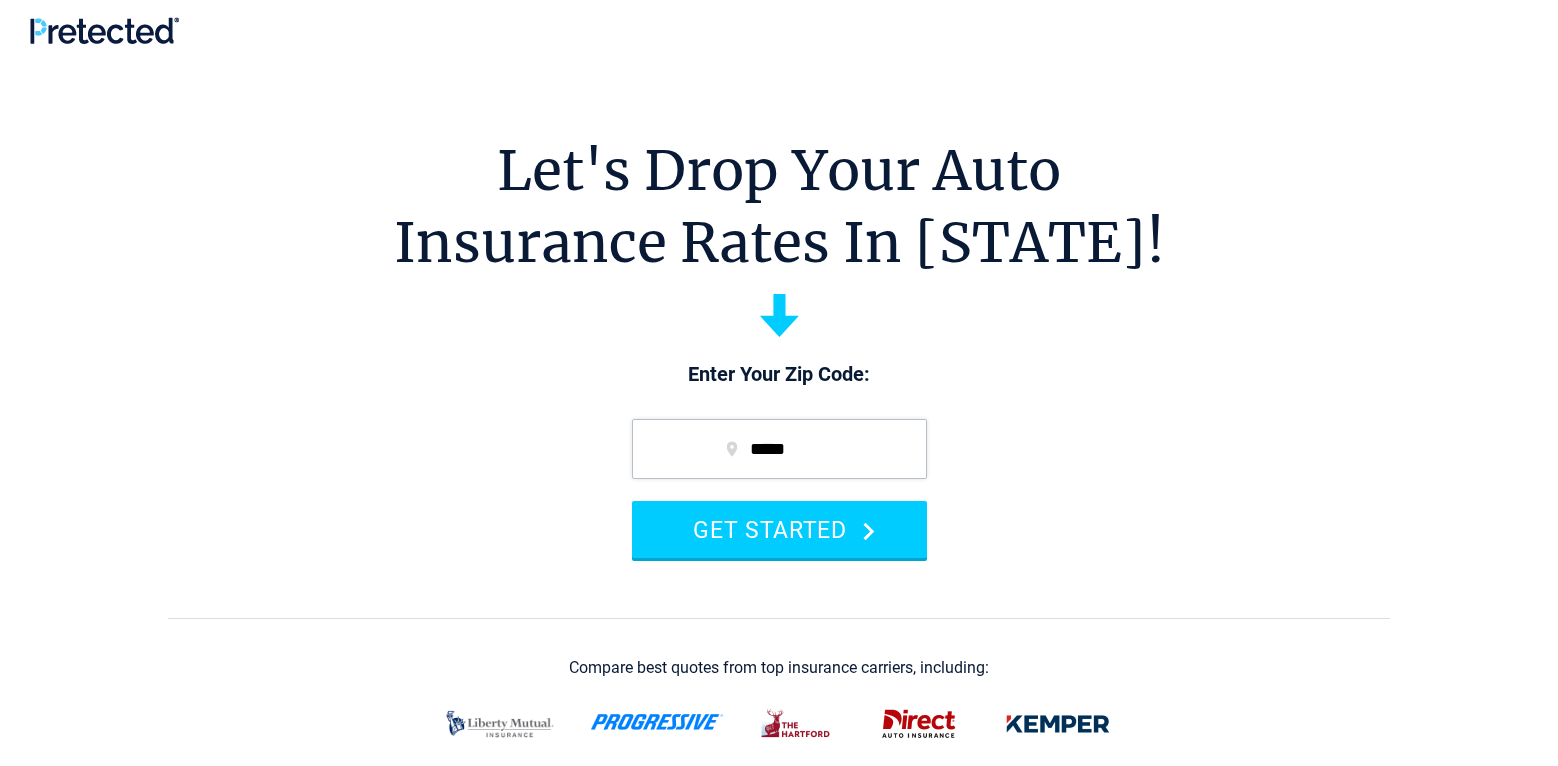 scroll, scrollTop: 0, scrollLeft: 0, axis: both 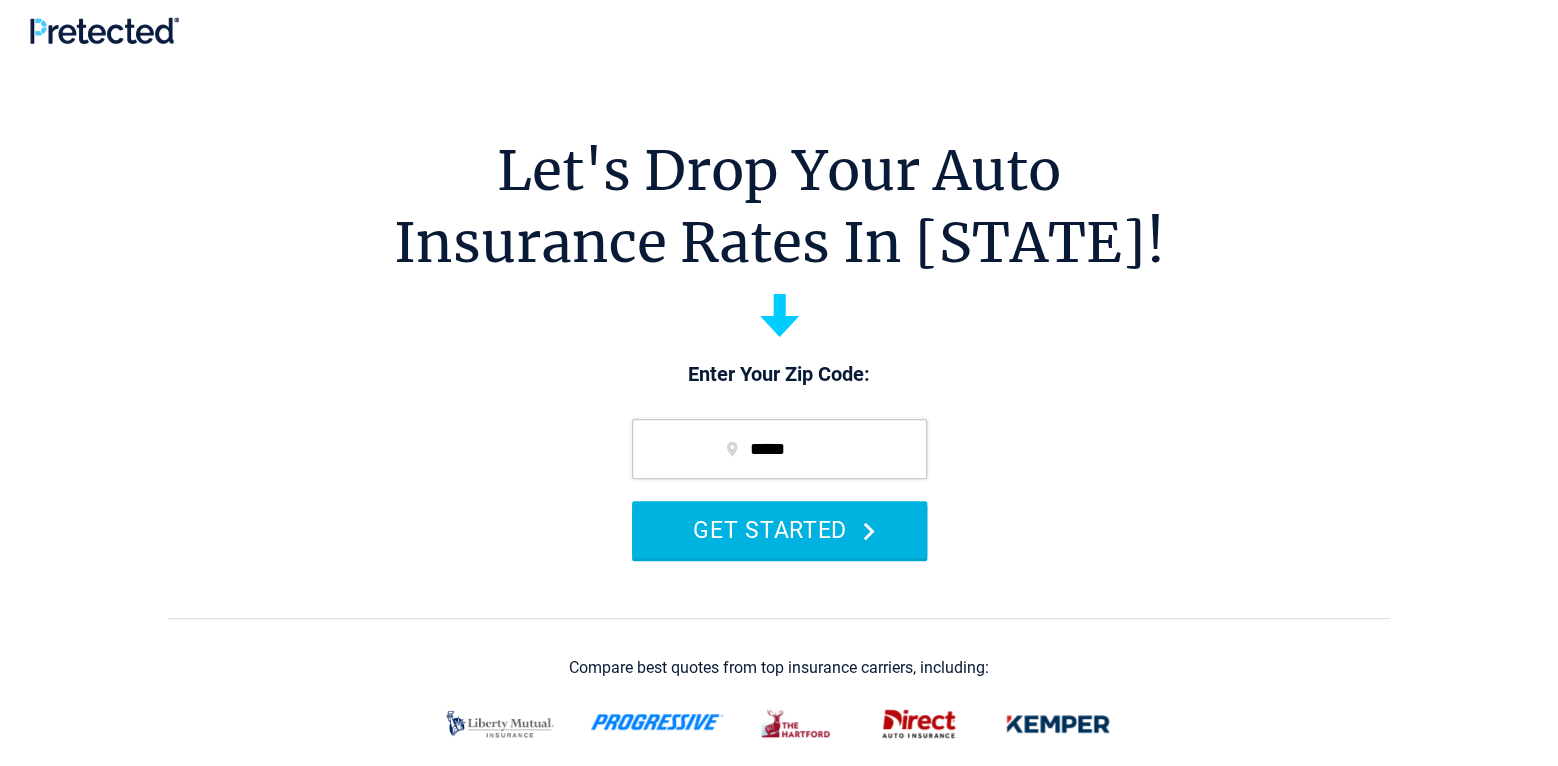 click on "GET STARTED" at bounding box center (779, 529) 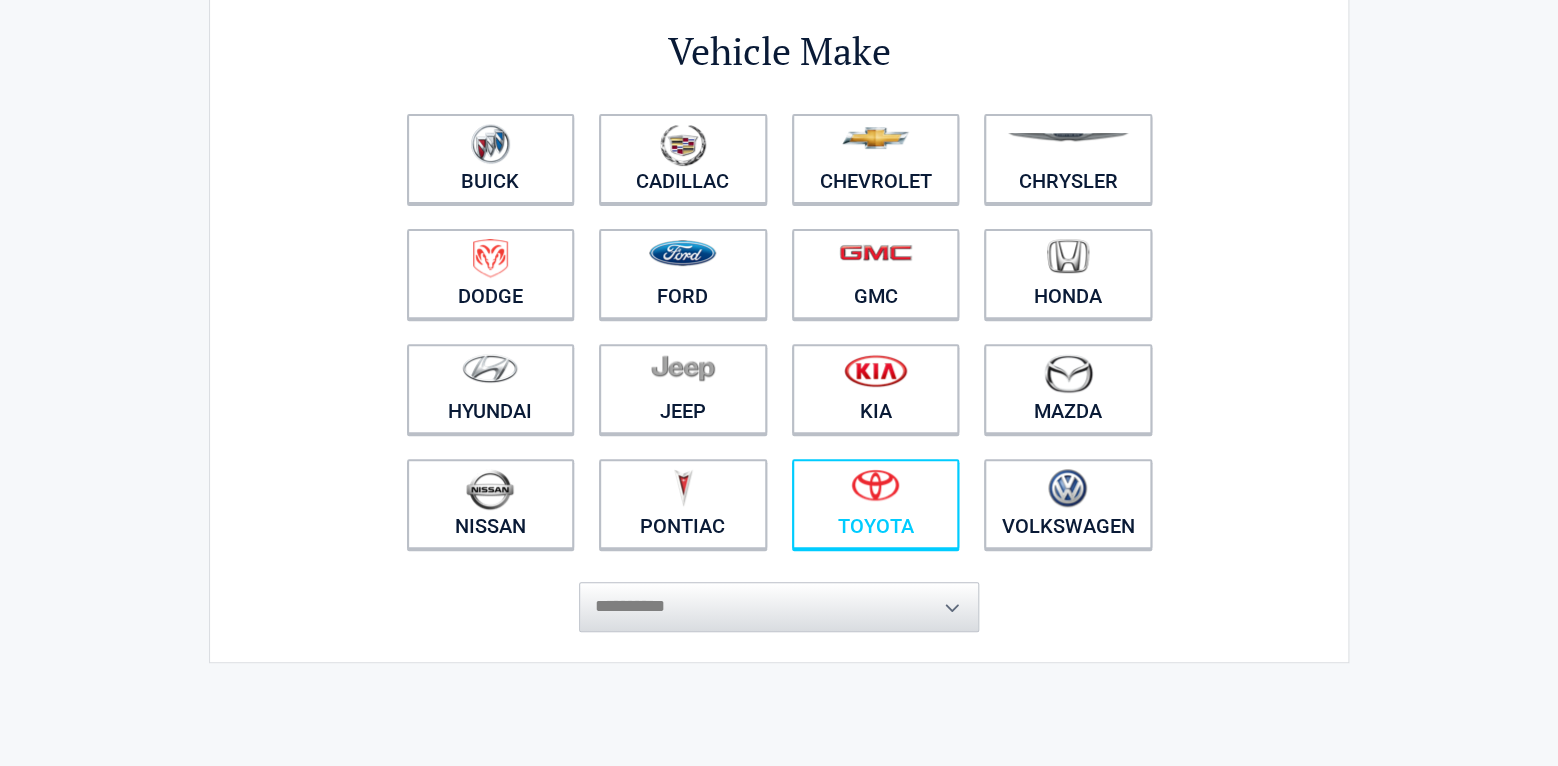 scroll, scrollTop: 210, scrollLeft: 0, axis: vertical 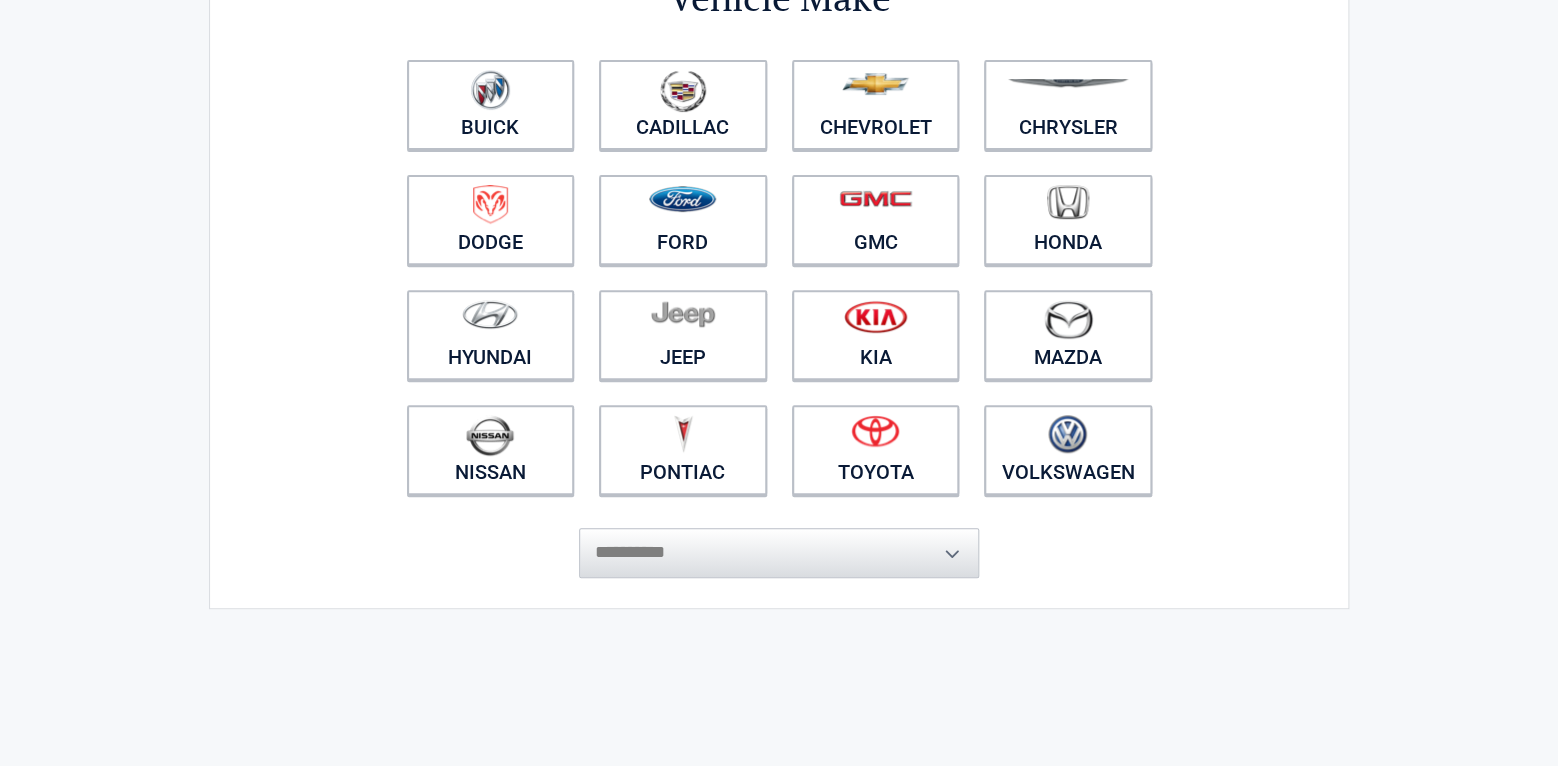 click on "**********" at bounding box center [779, 543] 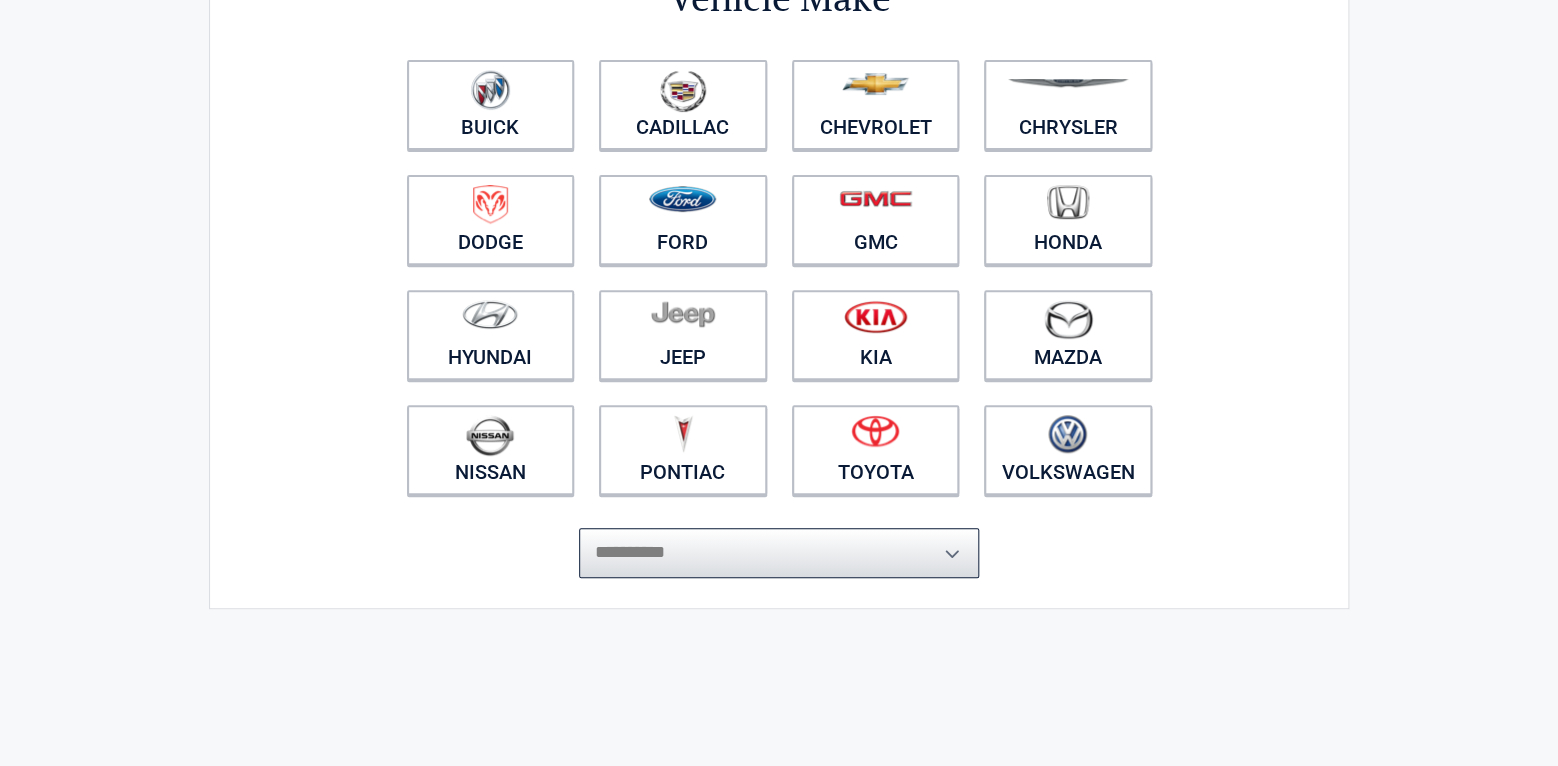 click on "**********" at bounding box center [779, 553] 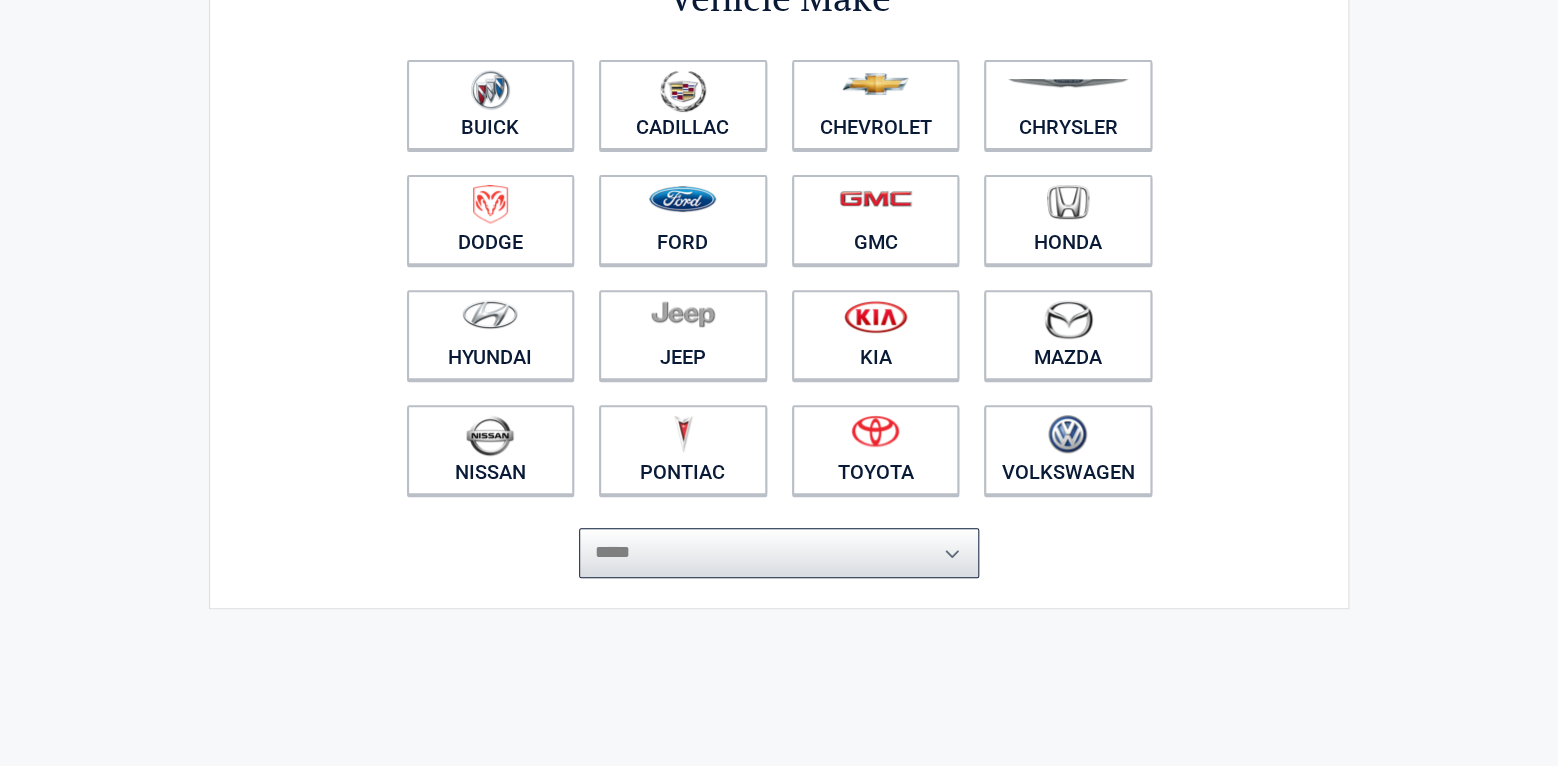 click on "*****" at bounding box center (0, 0) 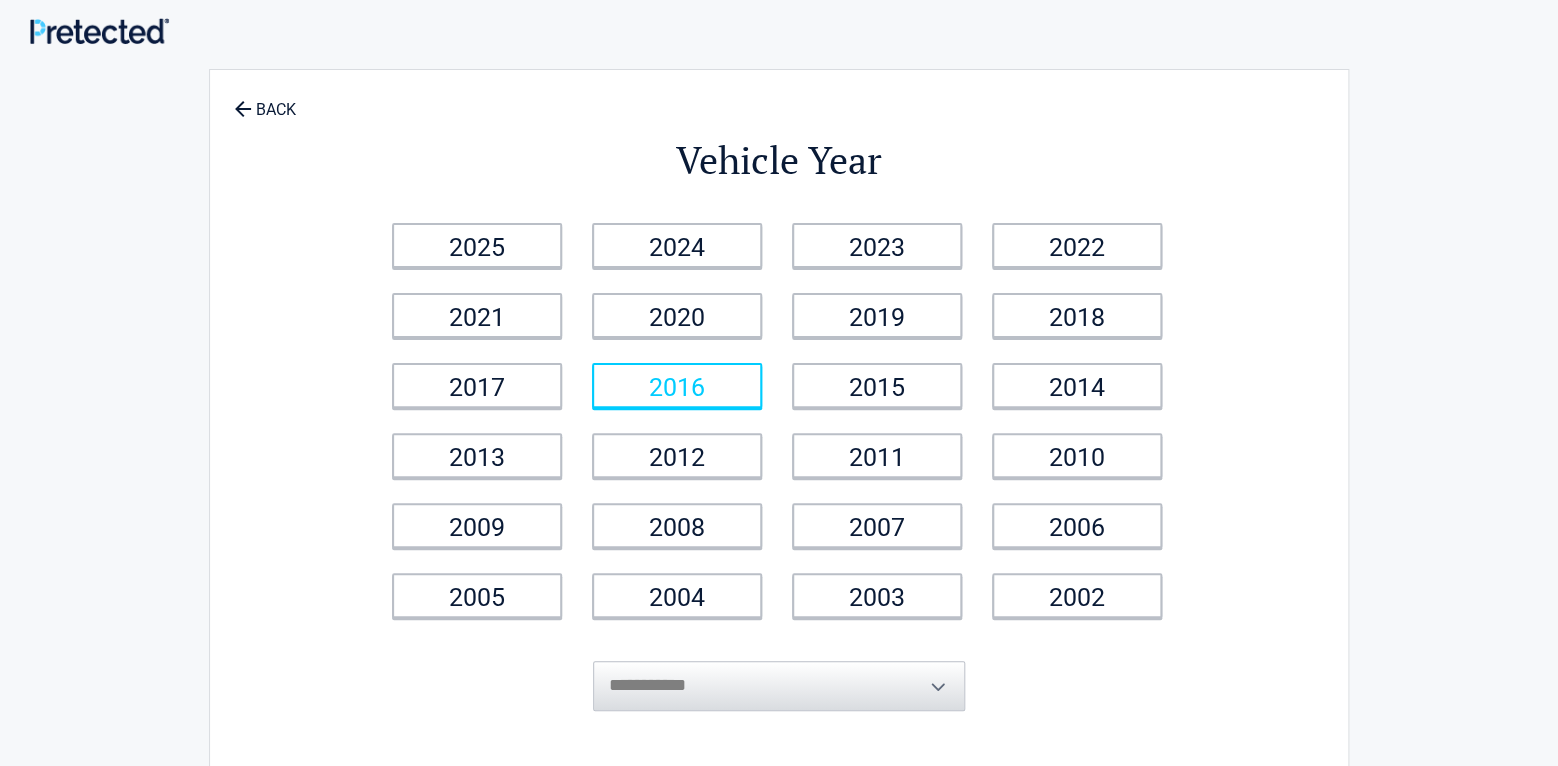 scroll, scrollTop: 0, scrollLeft: 0, axis: both 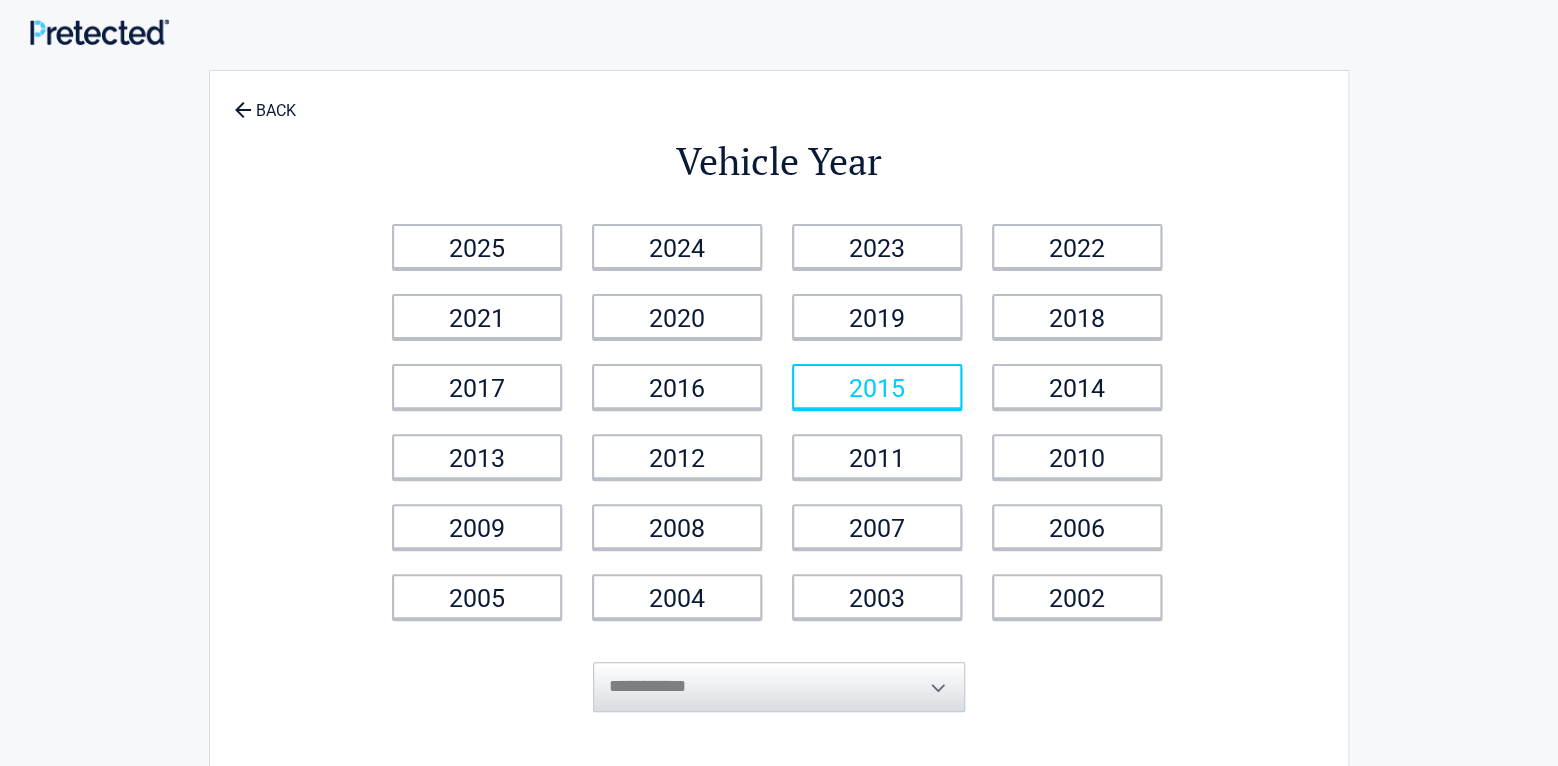 click on "2015" at bounding box center [477, 246] 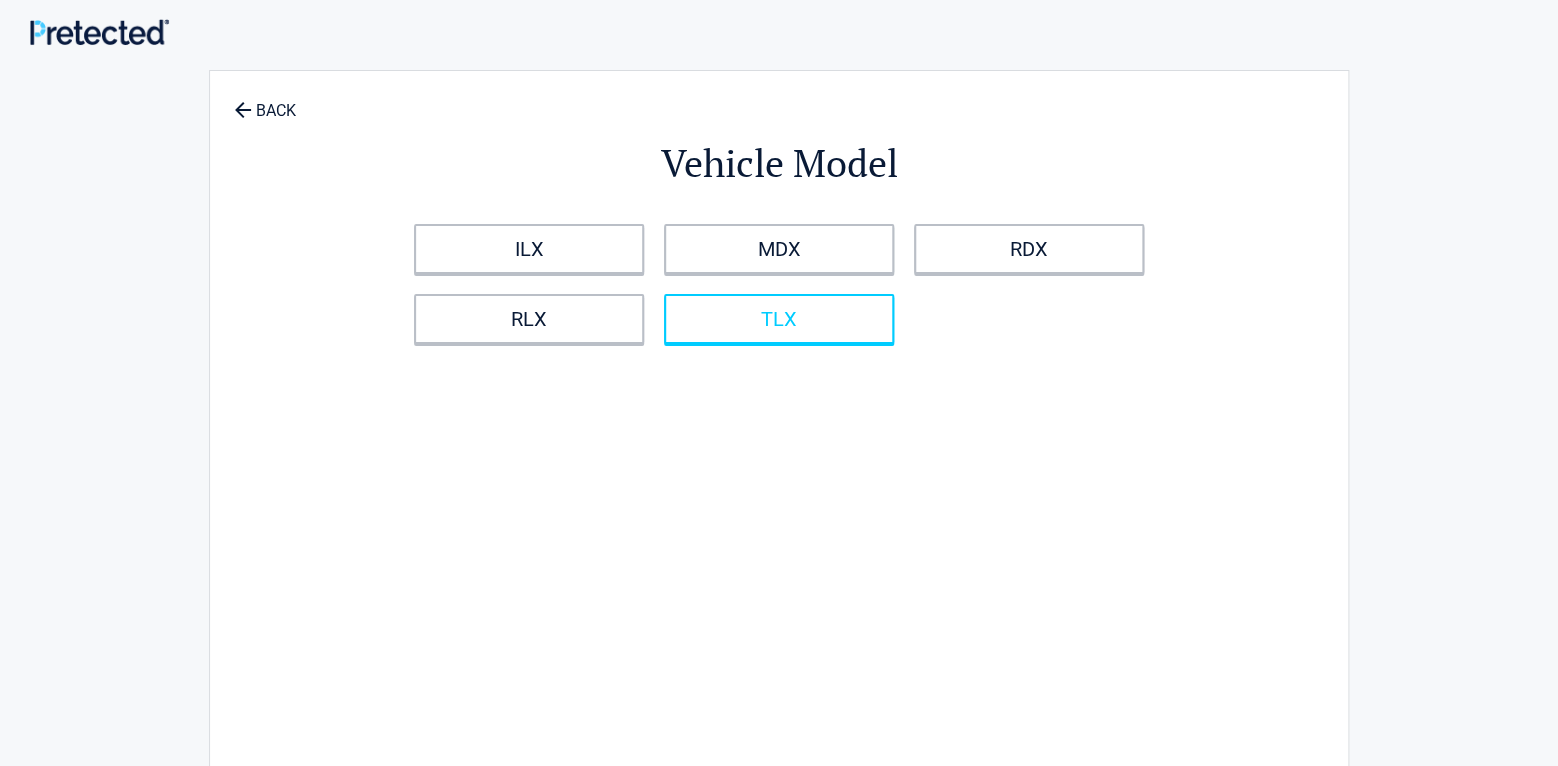 click on "TLX" at bounding box center [779, 319] 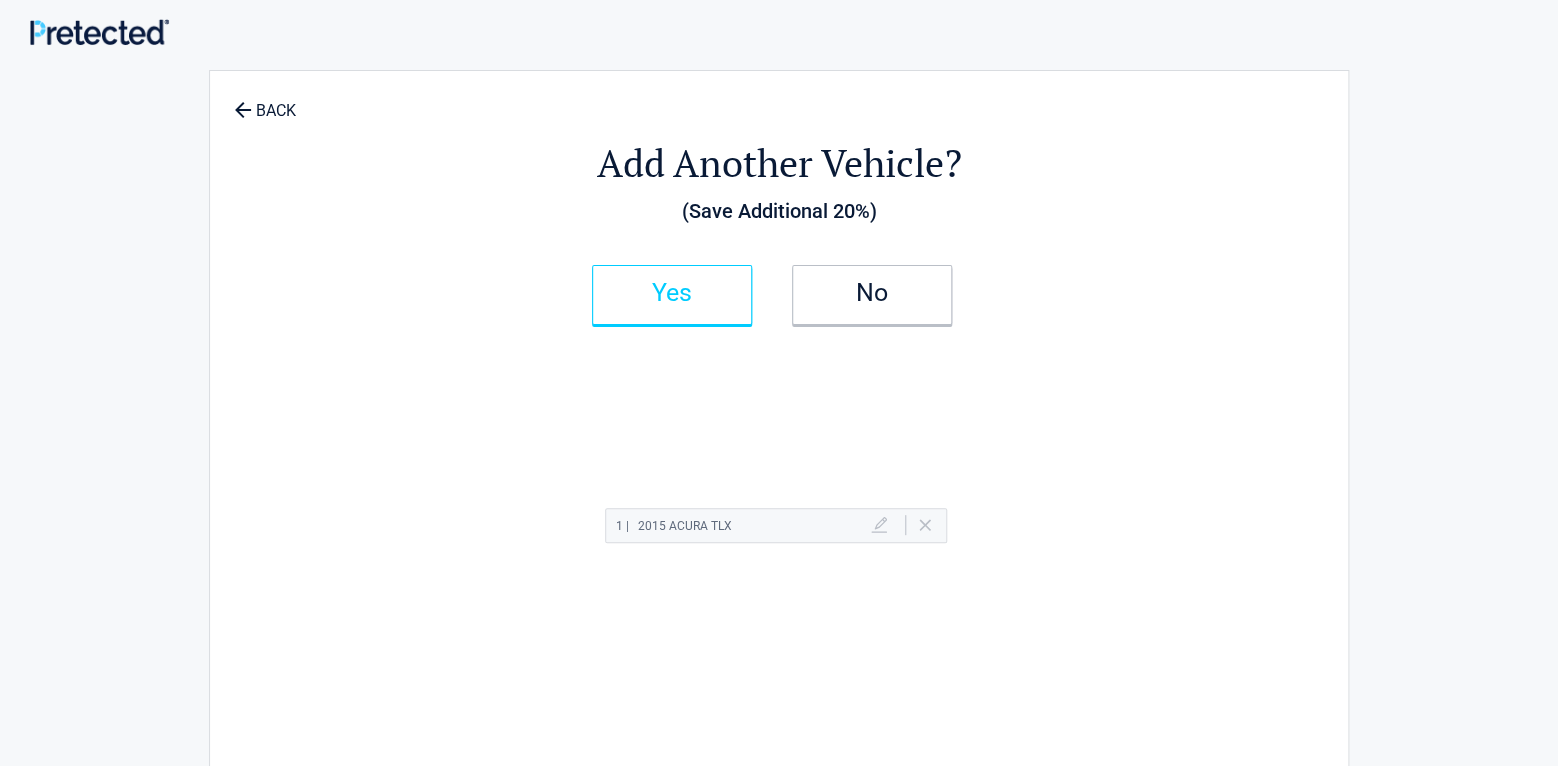 click on "Yes" at bounding box center [672, 293] 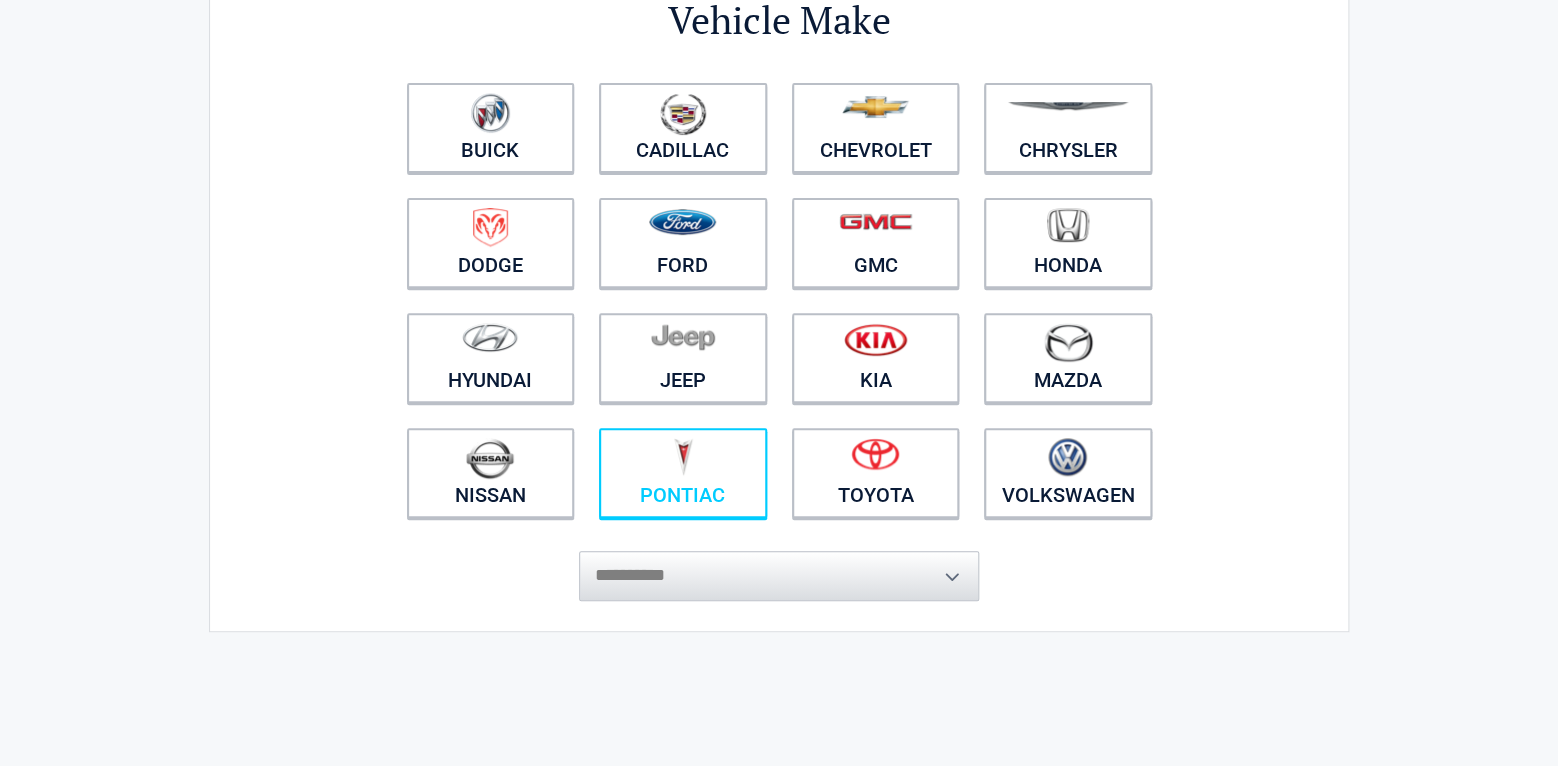scroll, scrollTop: 210, scrollLeft: 0, axis: vertical 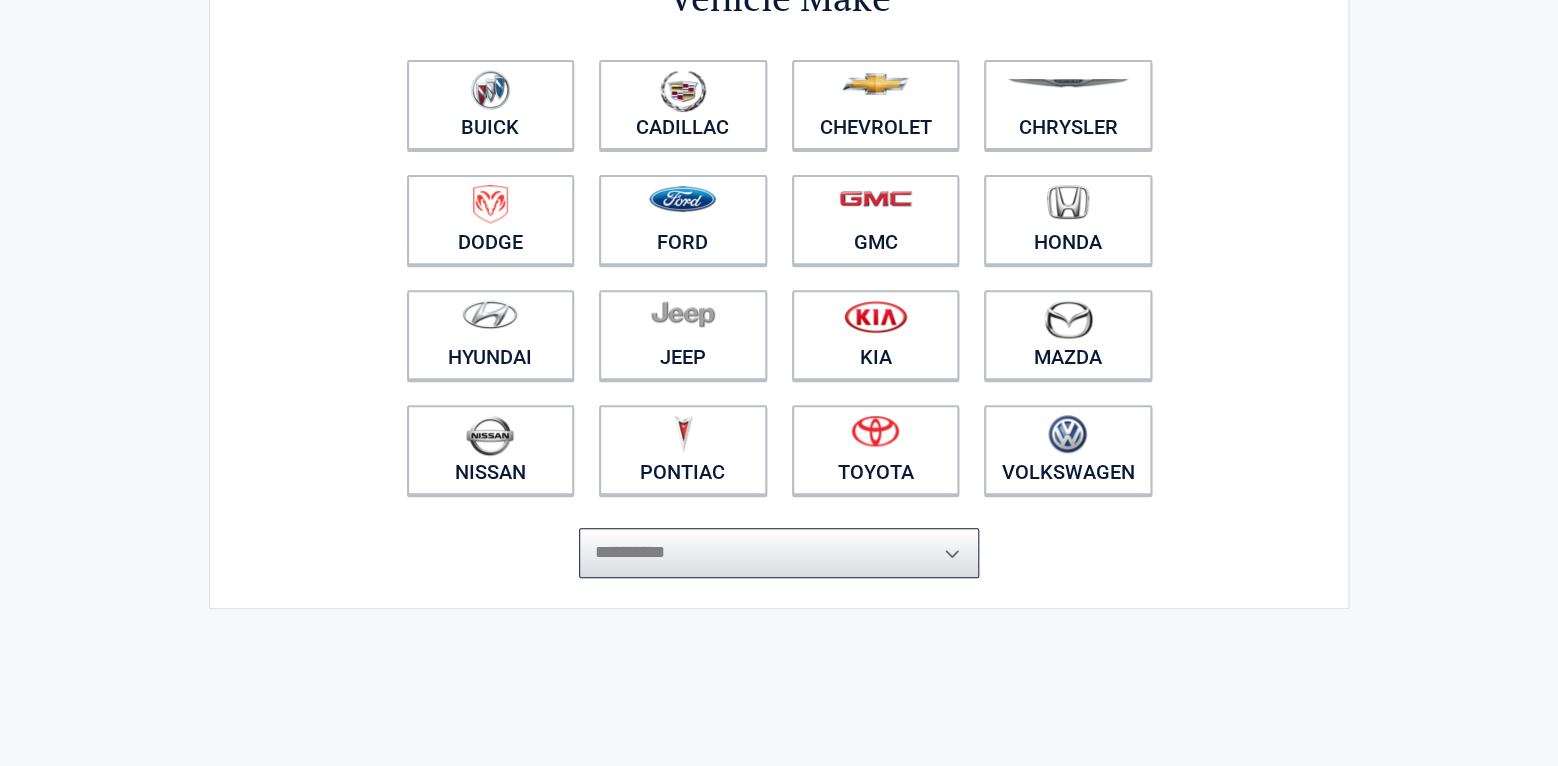 click on "**********" at bounding box center (779, 553) 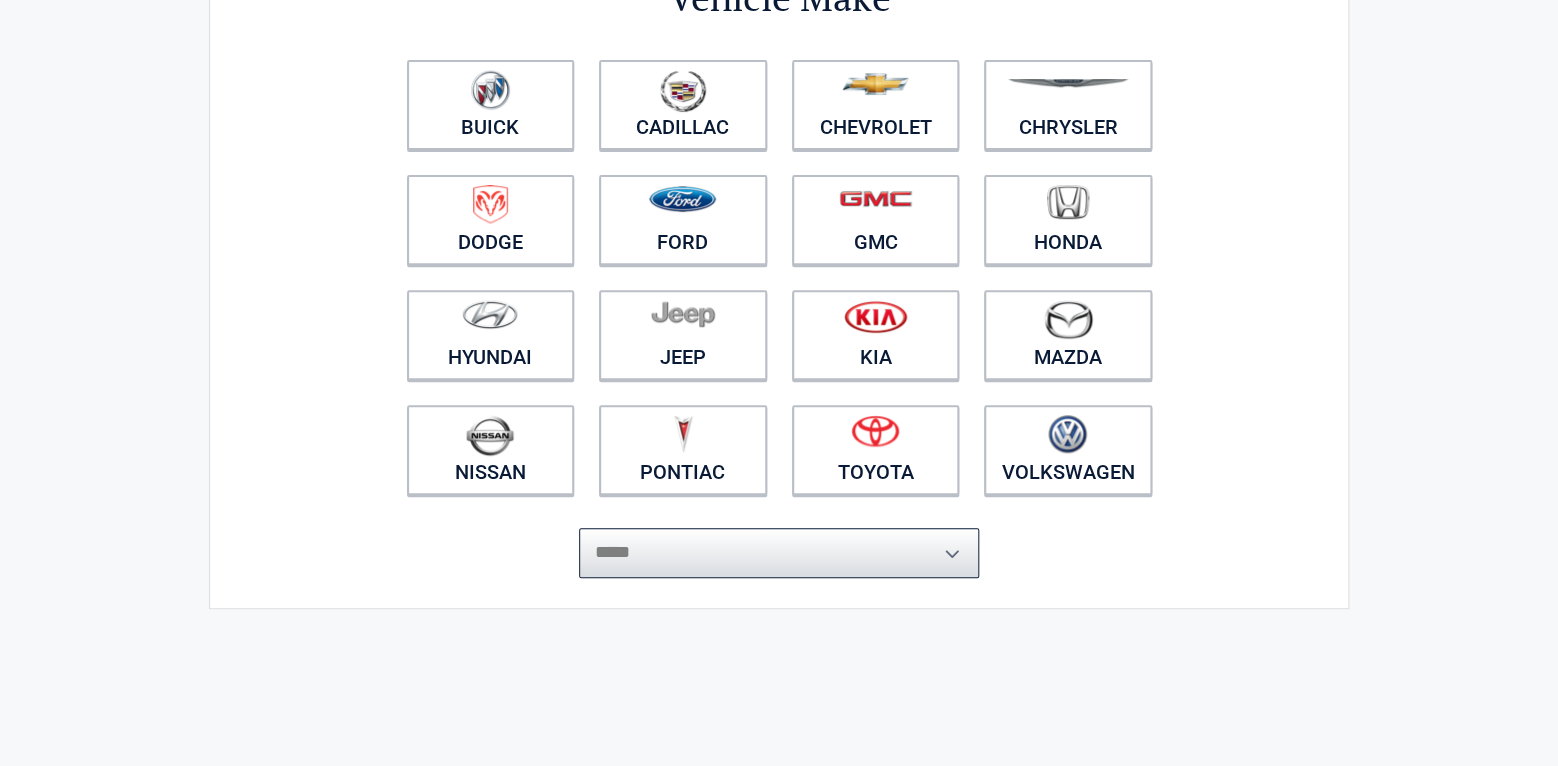 click on "*****" at bounding box center (0, 0) 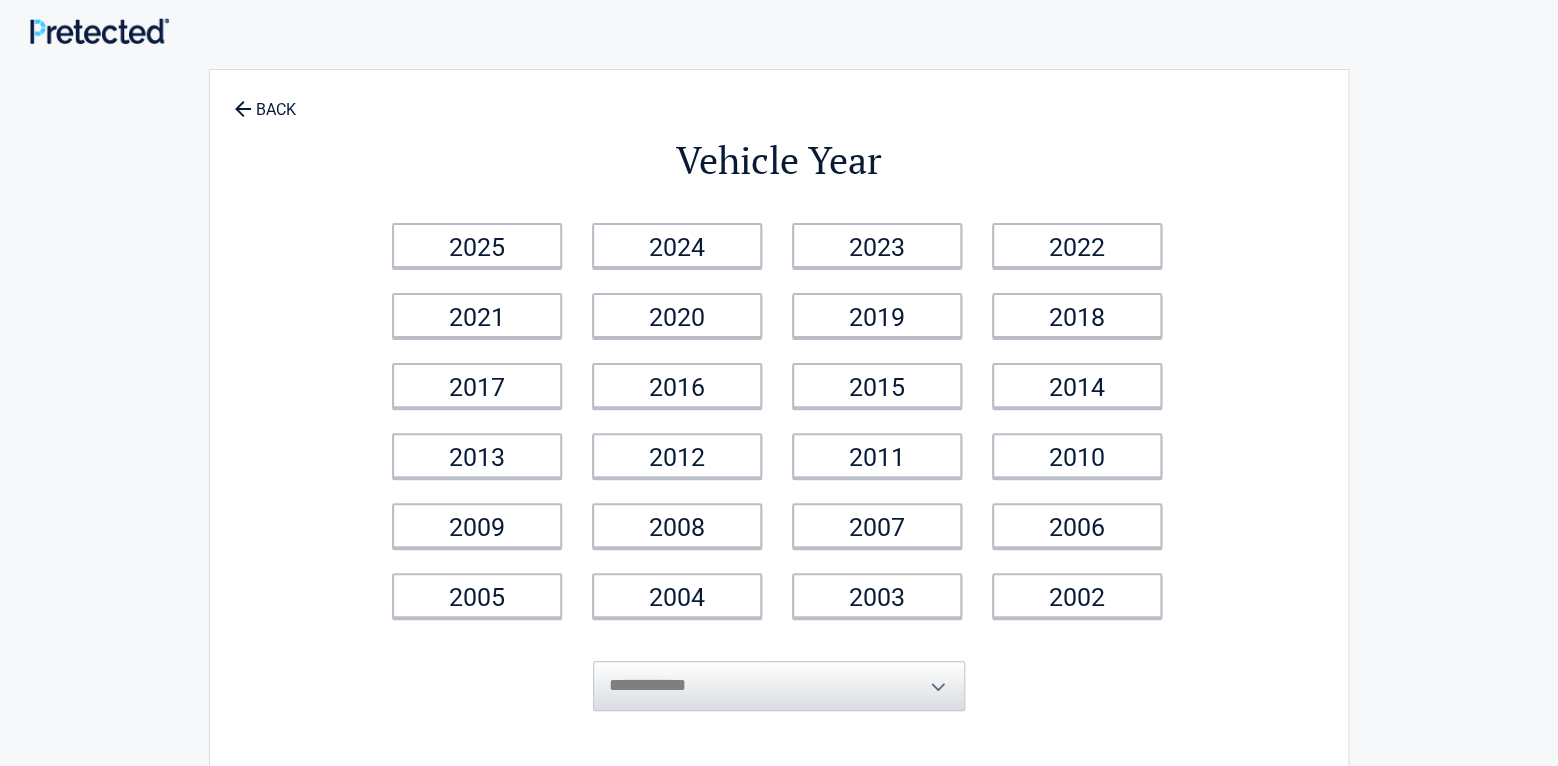 scroll, scrollTop: 0, scrollLeft: 0, axis: both 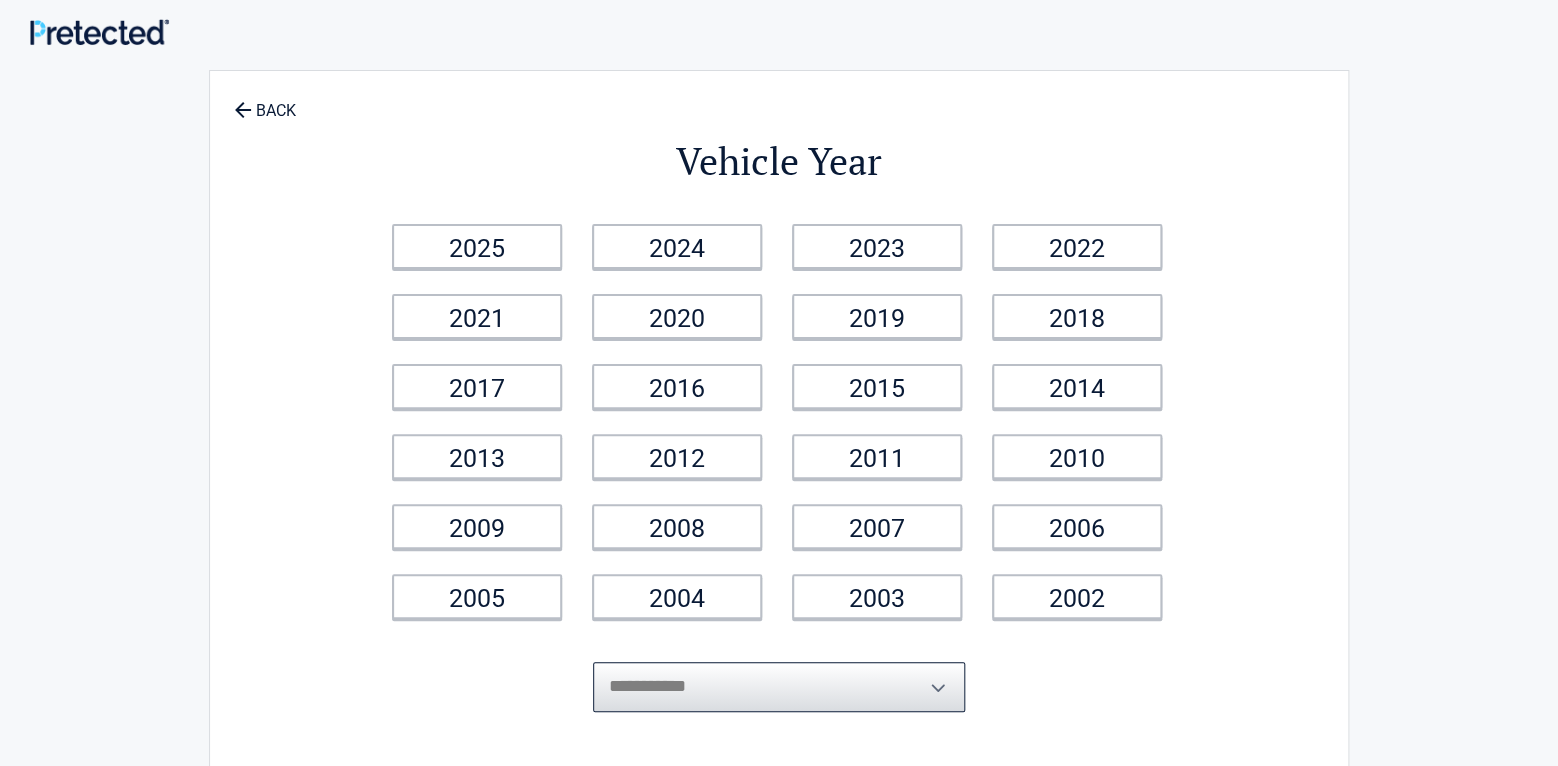 click on "**********" at bounding box center (779, 687) 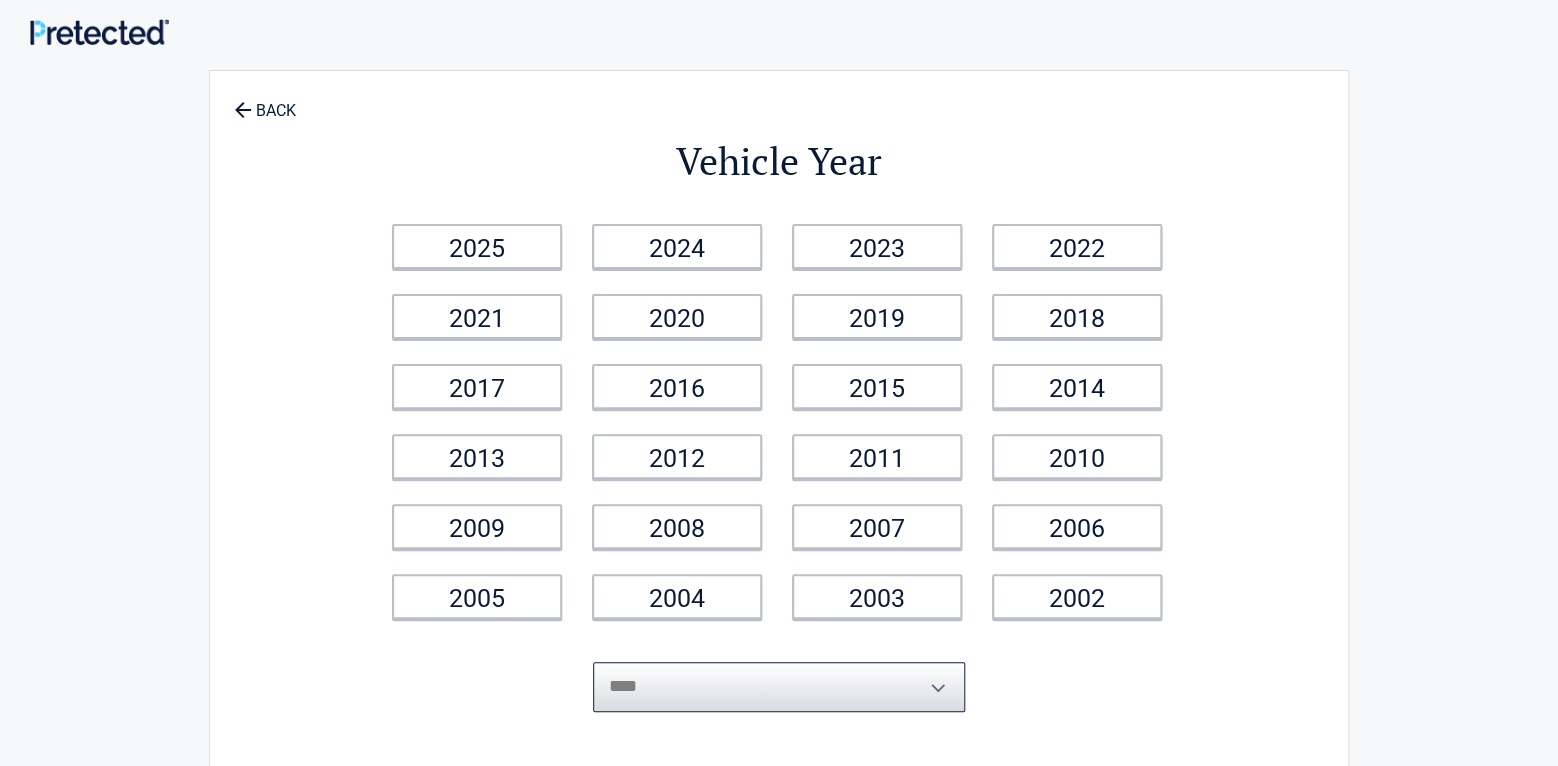 click on "****" at bounding box center [0, 0] 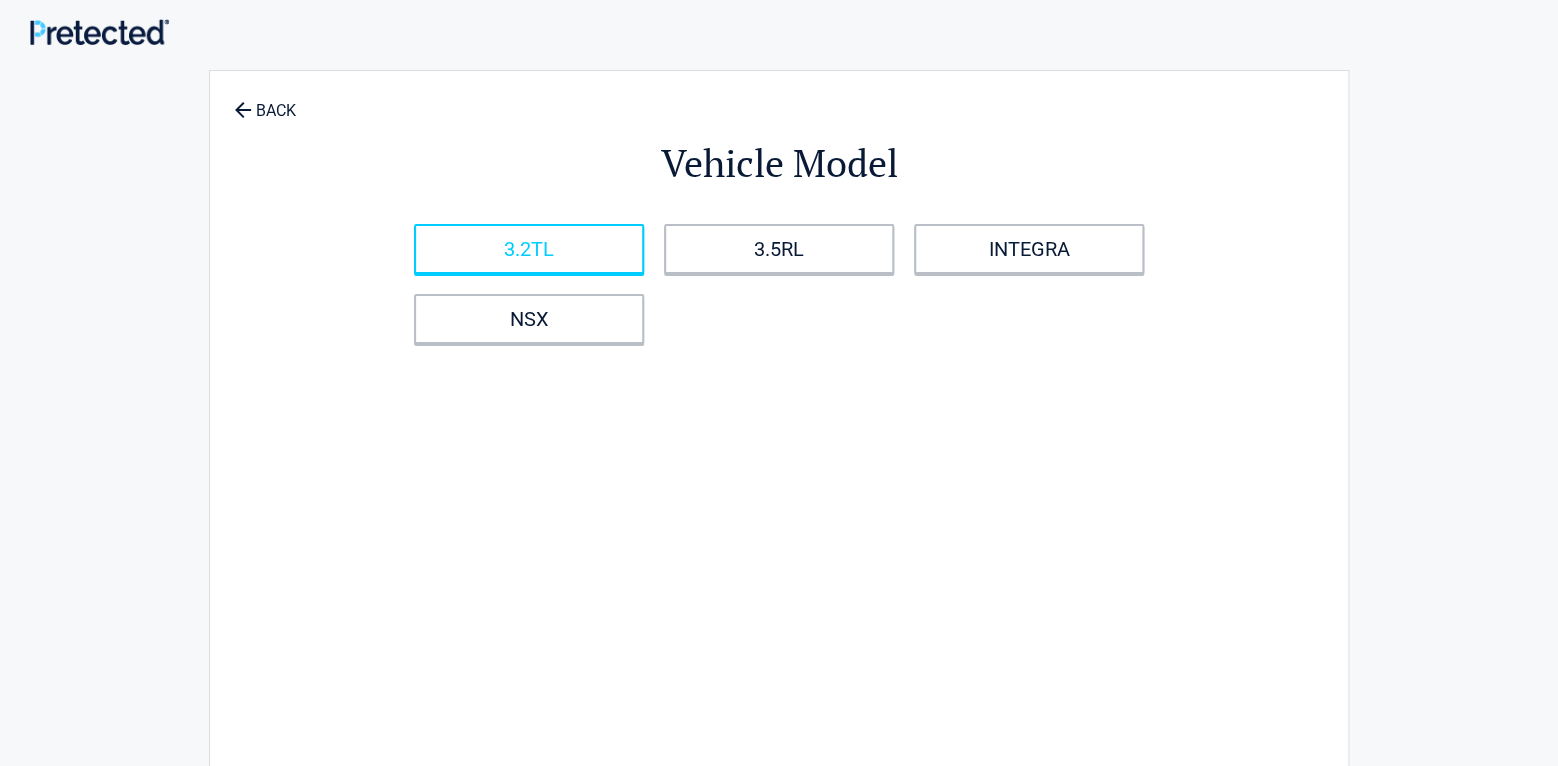 click on "3.2TL" at bounding box center (529, 249) 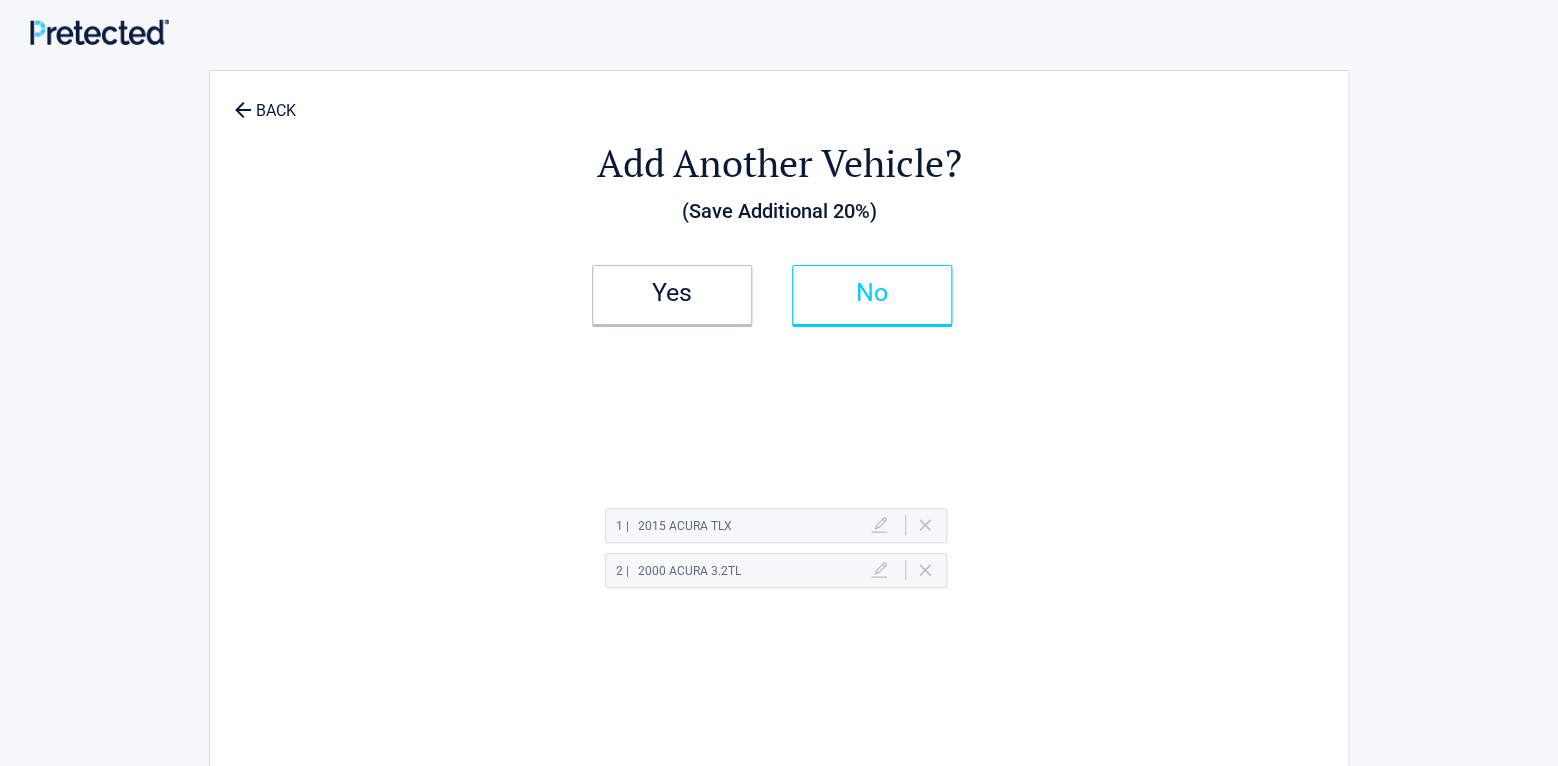 click on "No" at bounding box center (672, 293) 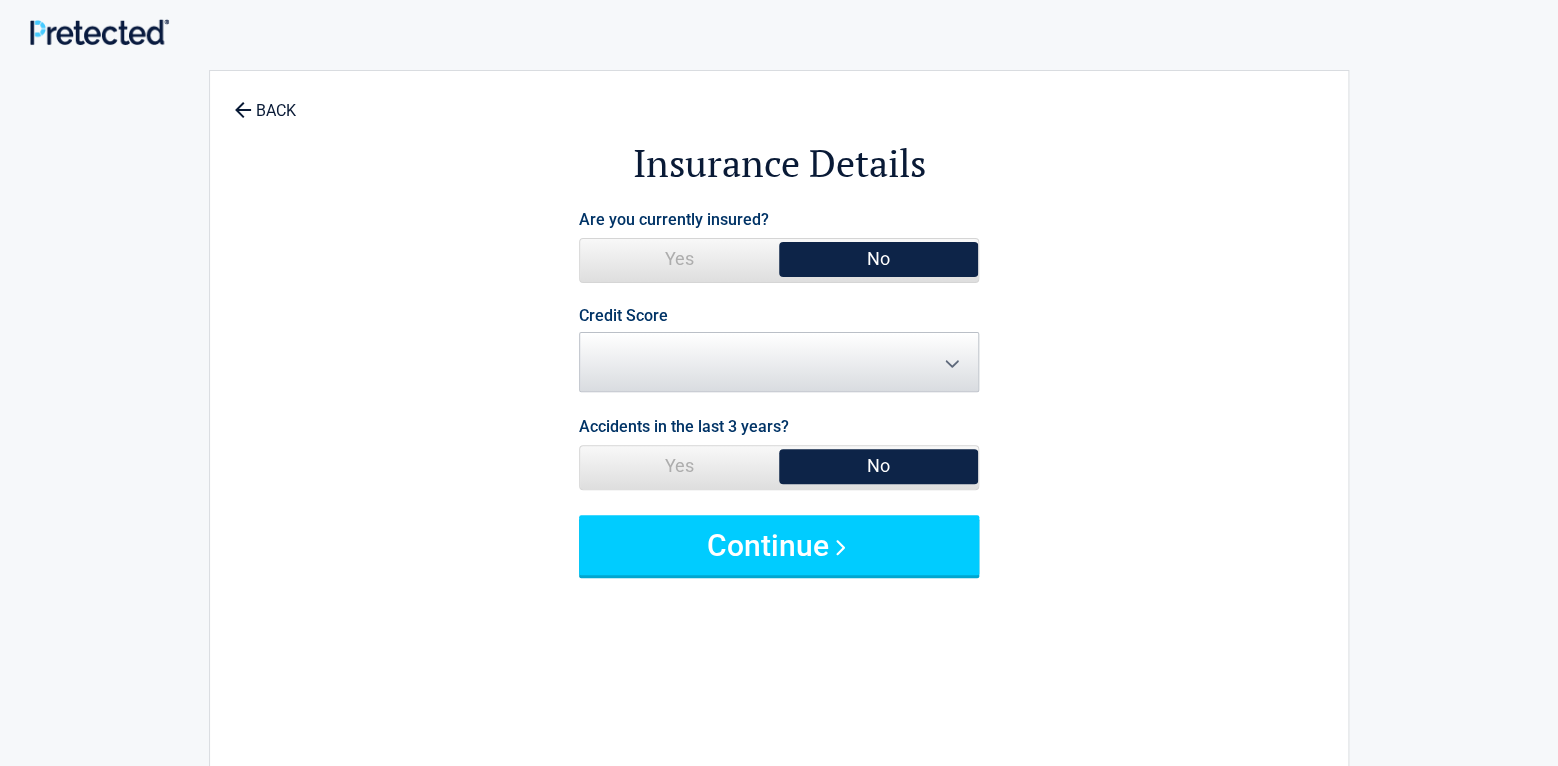 click on "Yes" at bounding box center [679, 259] 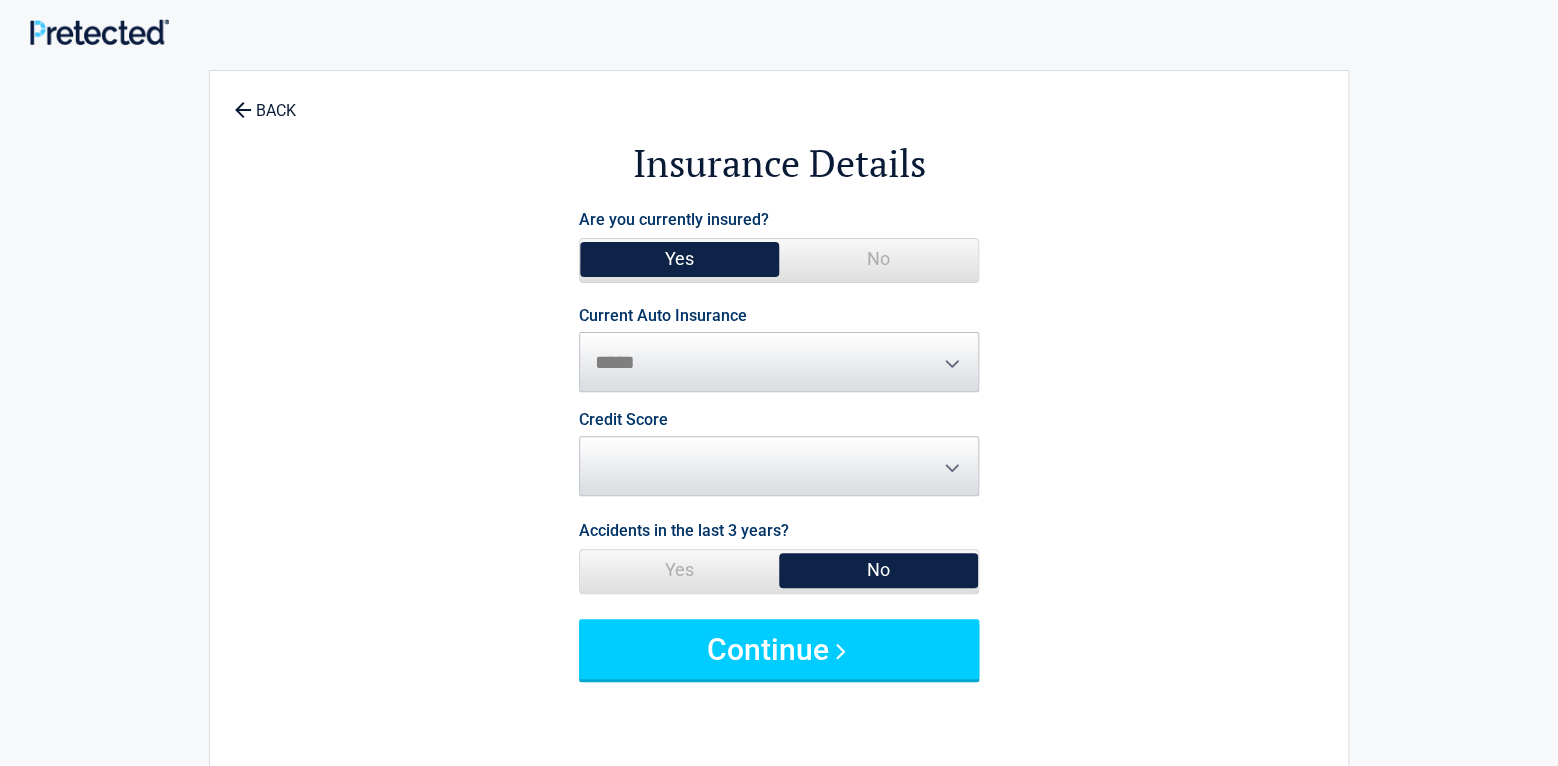 click on "**********" at bounding box center [779, 350] 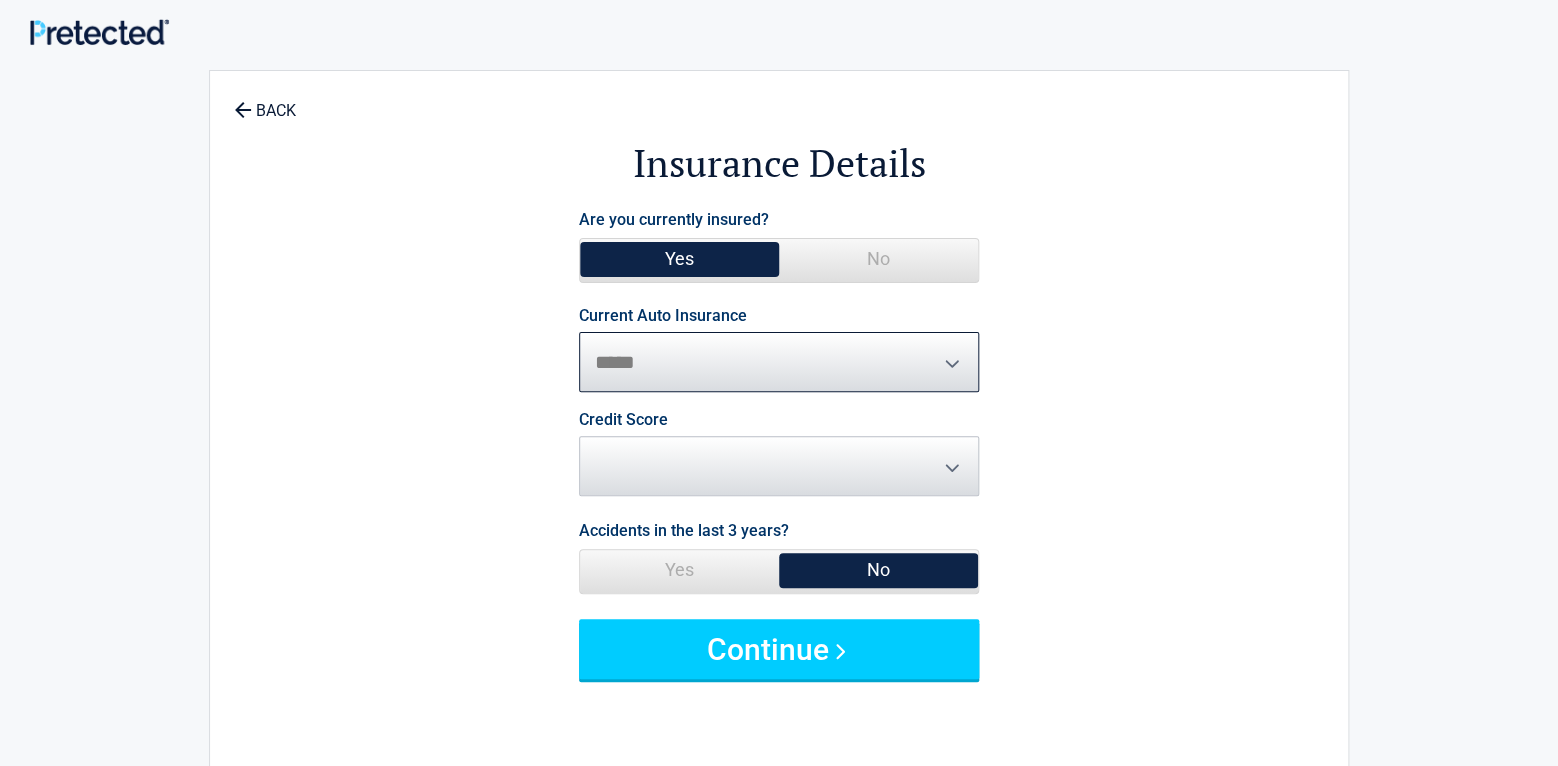 click on "**********" at bounding box center (779, 362) 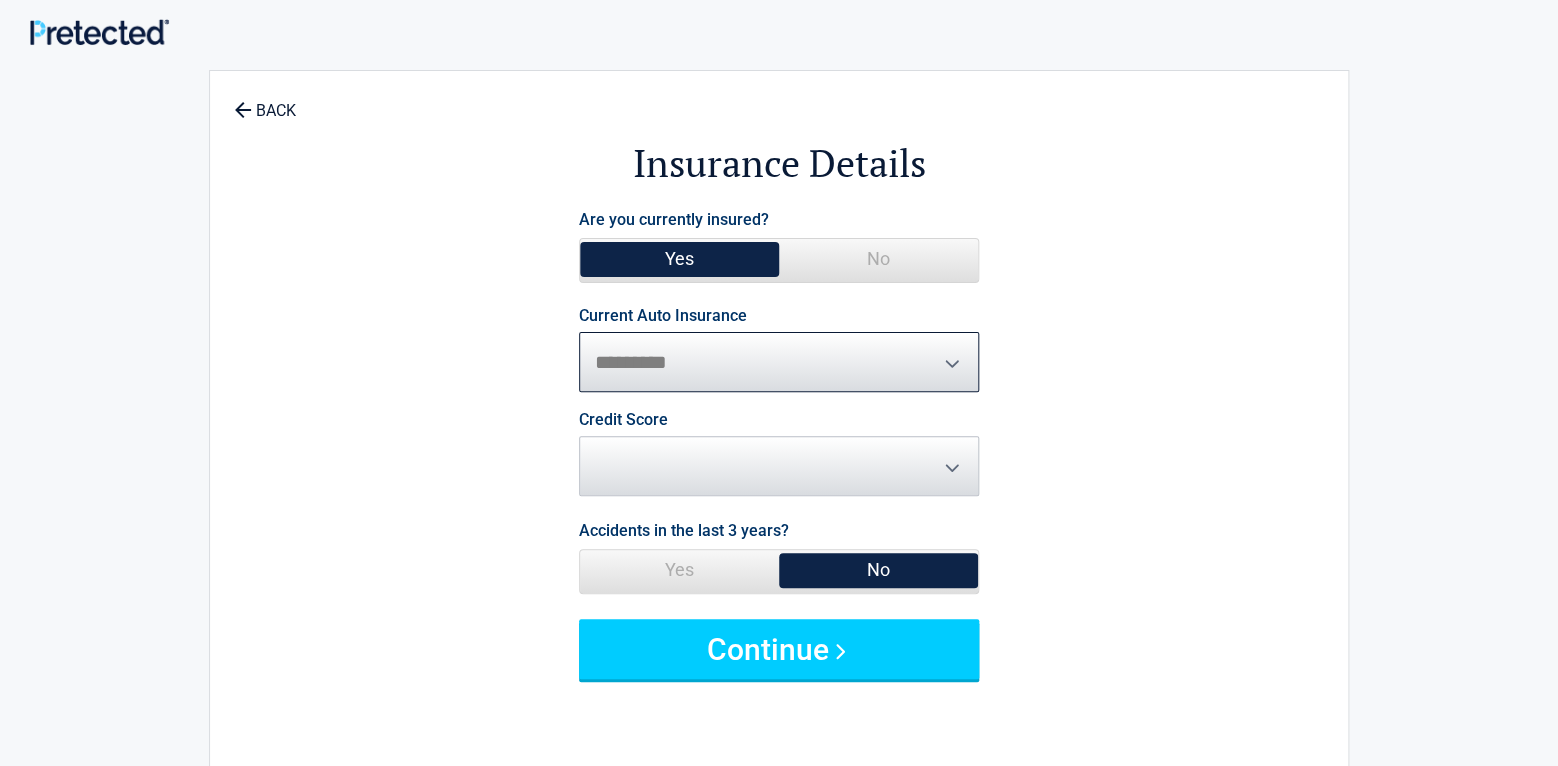 click on "*********" at bounding box center [0, 0] 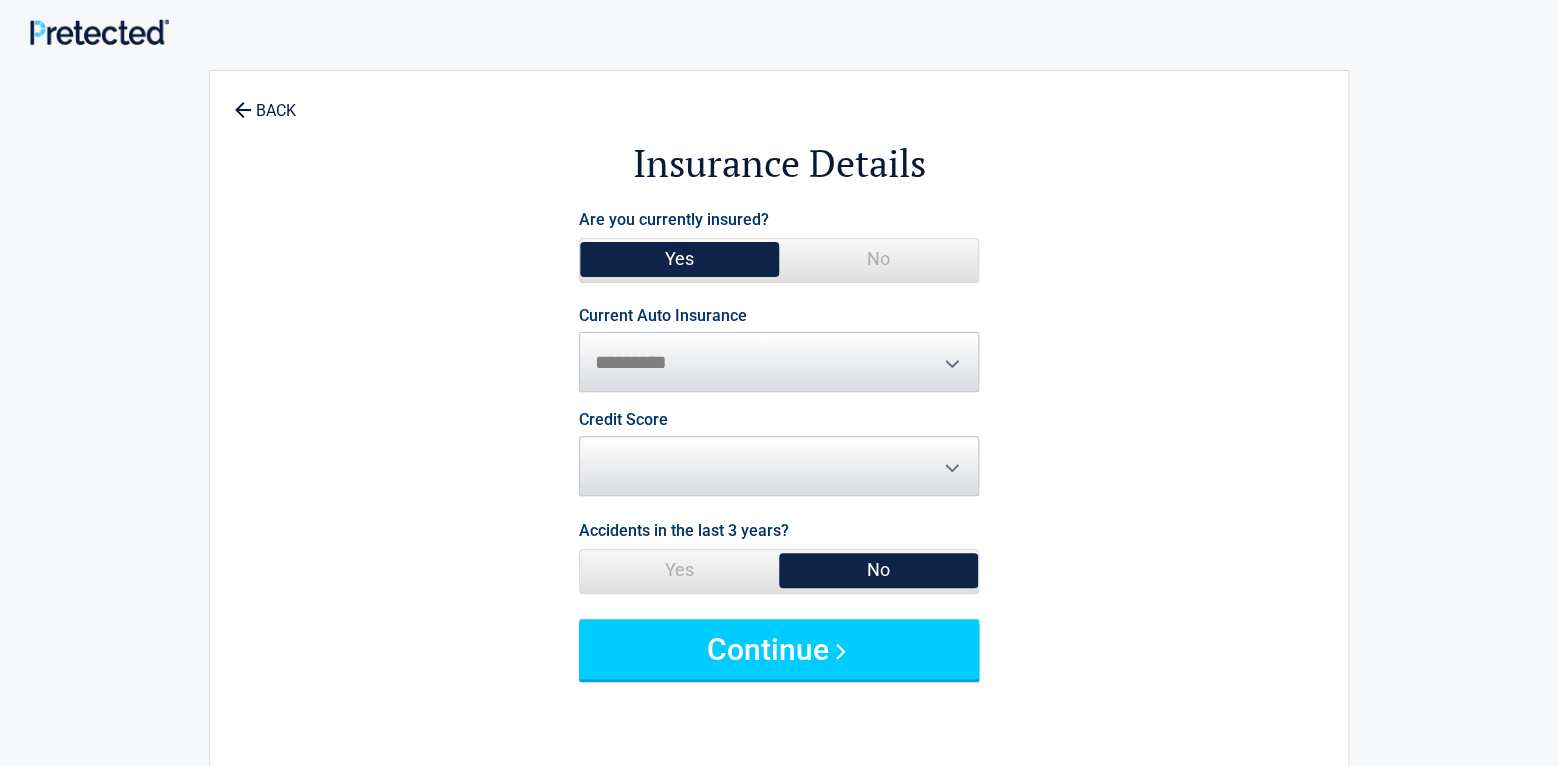 click on "Credit Score
*********
****
*******
****" at bounding box center [779, 454] 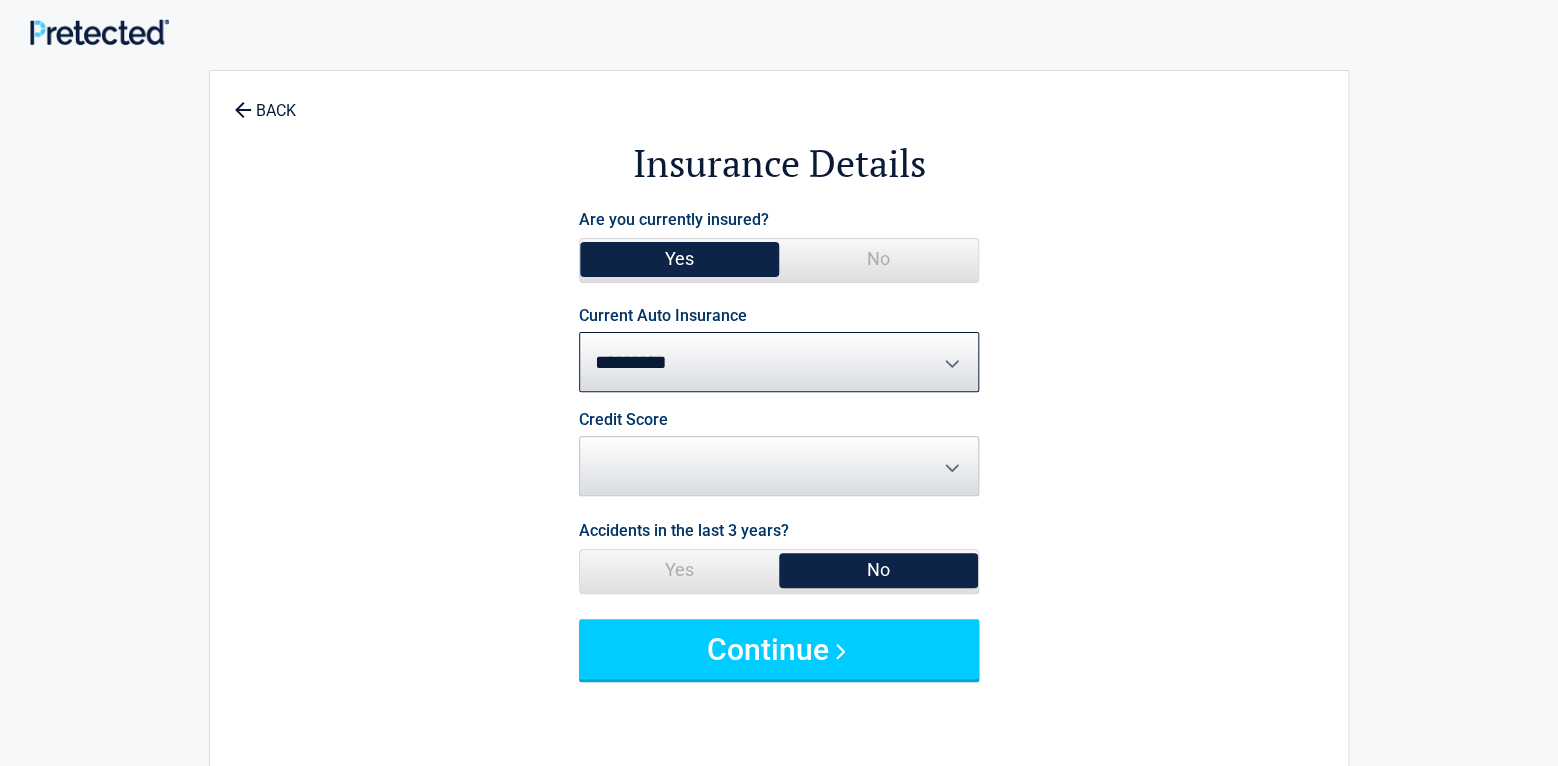 click on "Credit Score
*********
****
*******
****" at bounding box center (779, 454) 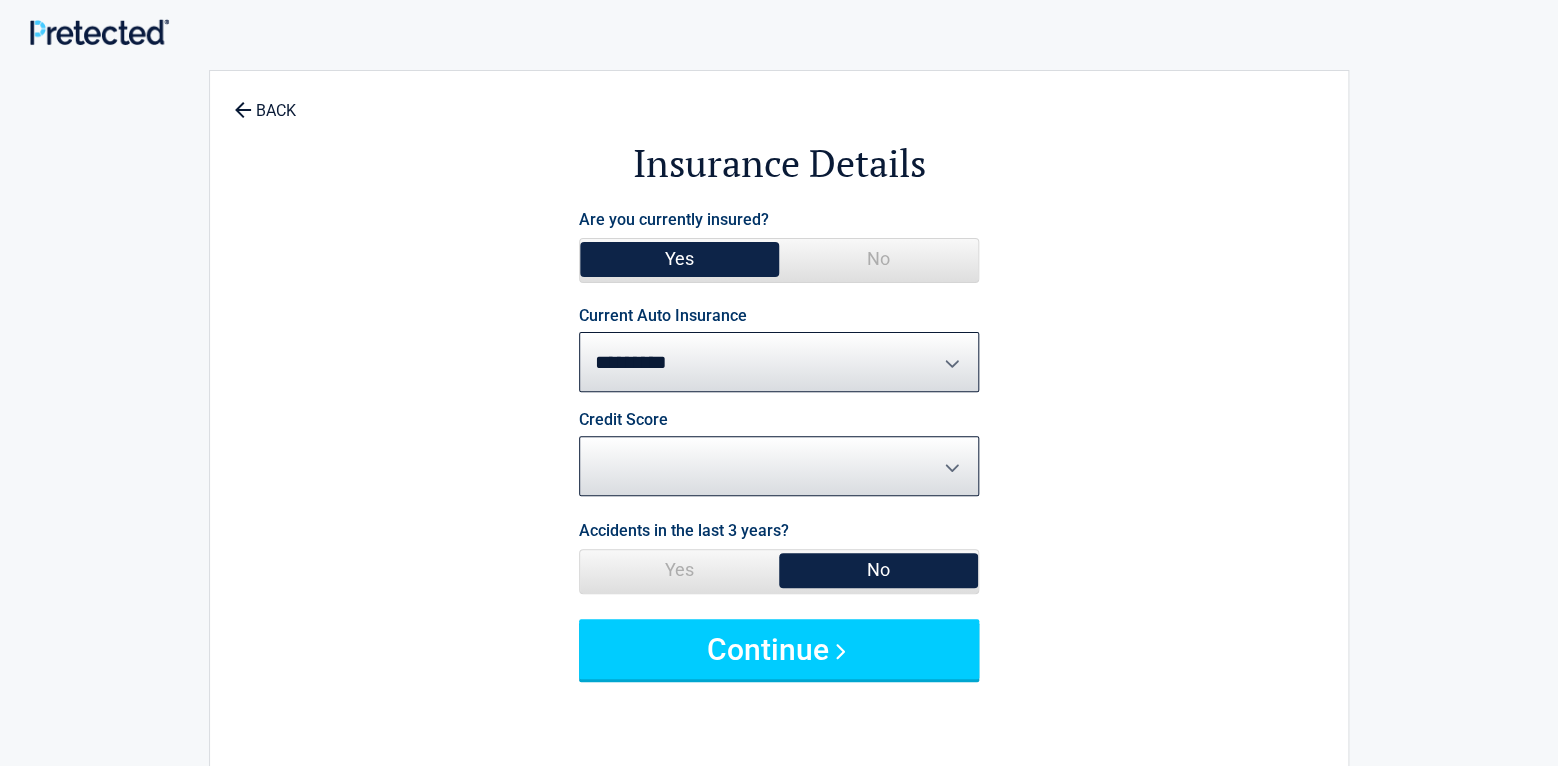 click on "*********
****
*******
****" at bounding box center (779, 466) 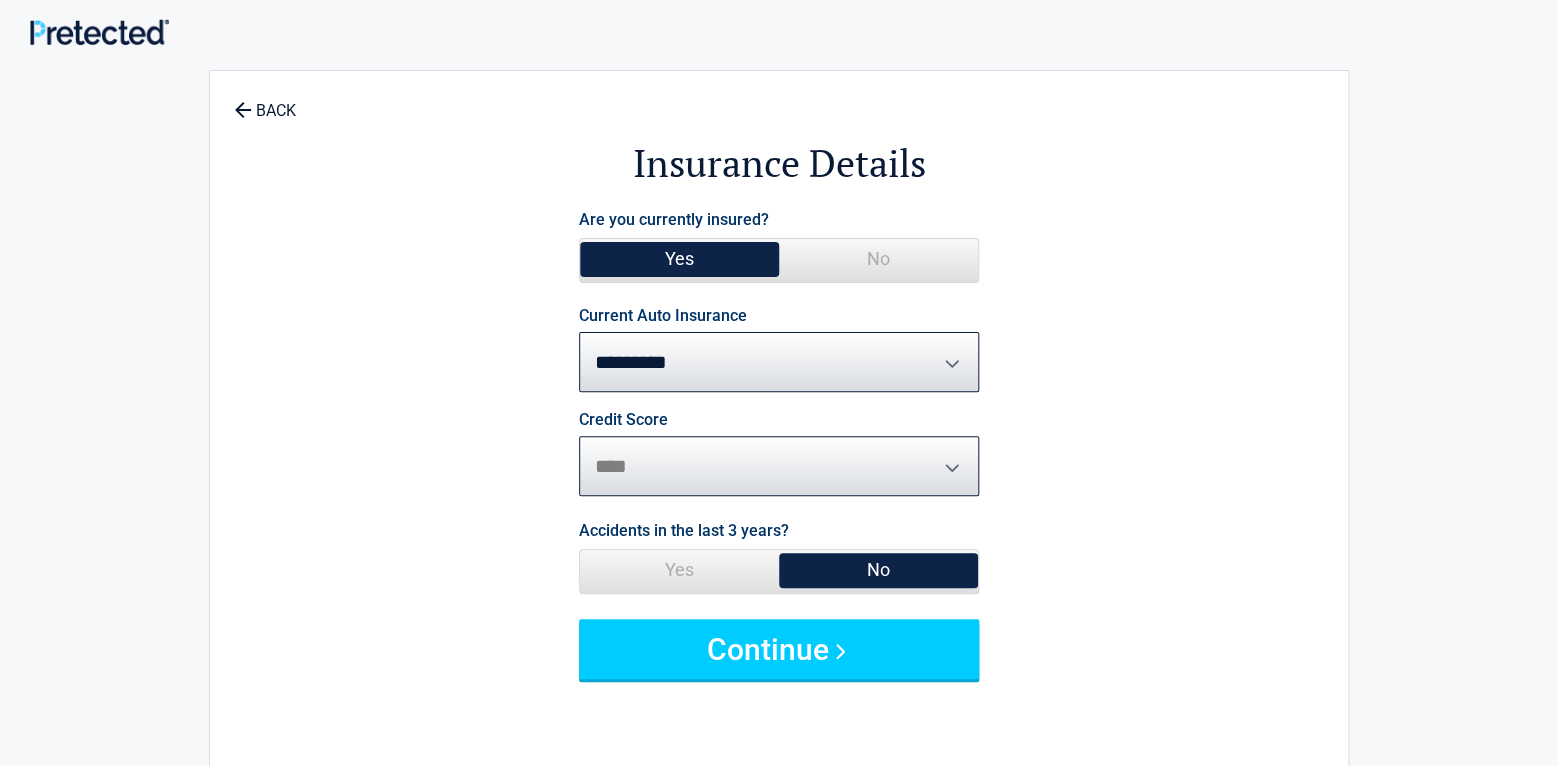 click on "****" at bounding box center [0, 0] 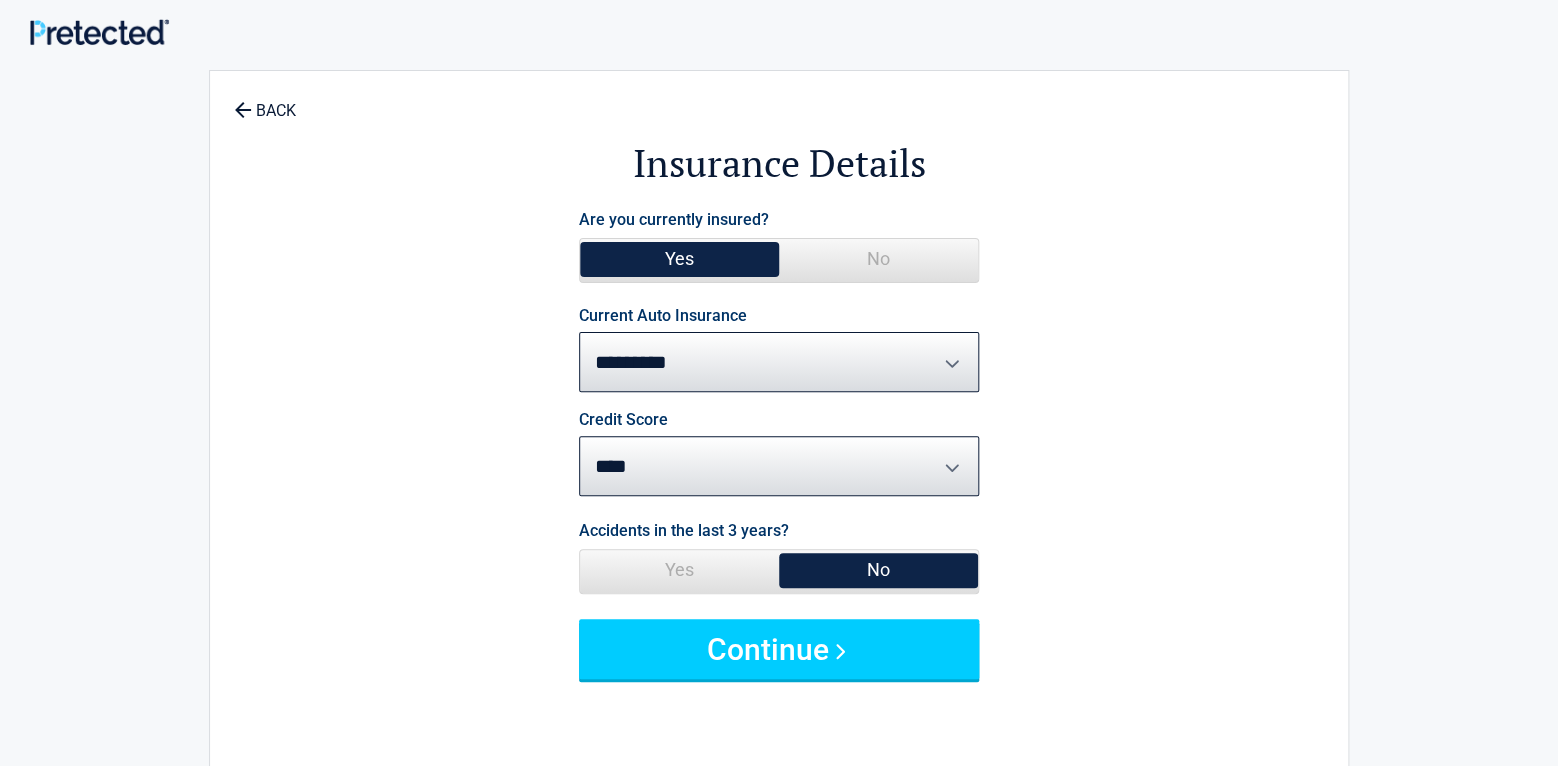 click on "No" at bounding box center [878, 570] 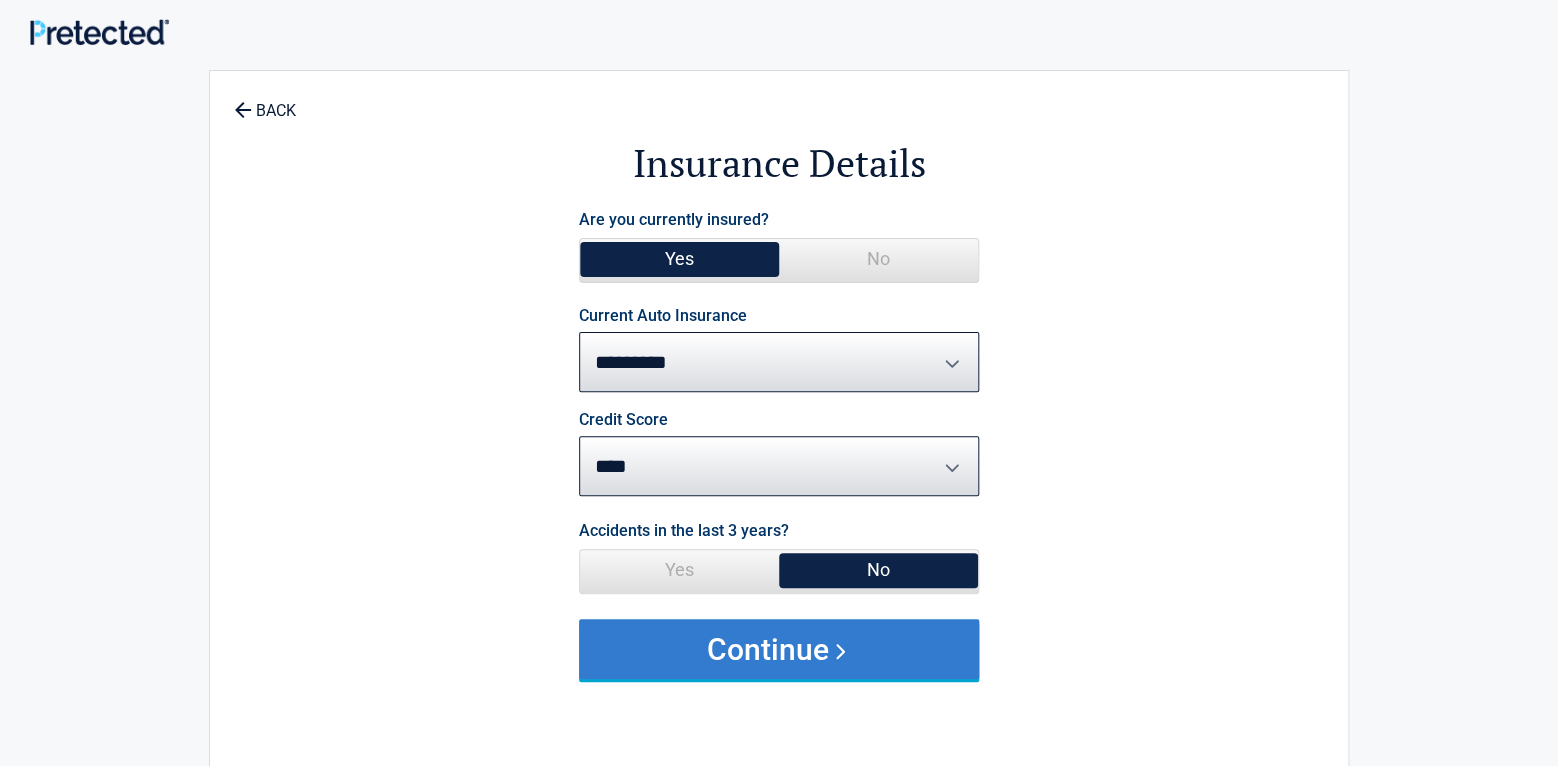 click on "Continue" at bounding box center [779, 649] 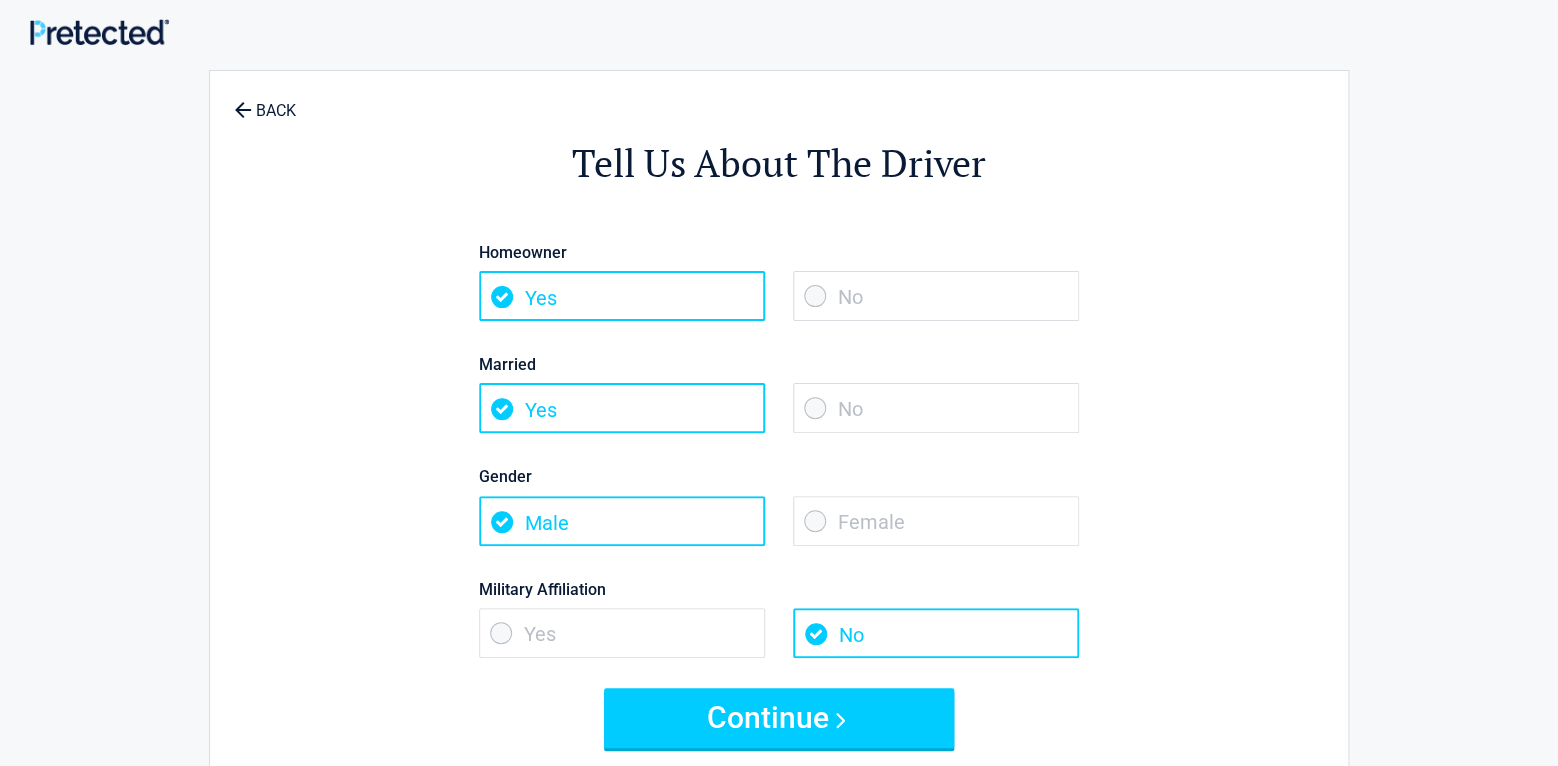 click on "No" at bounding box center [936, 408] 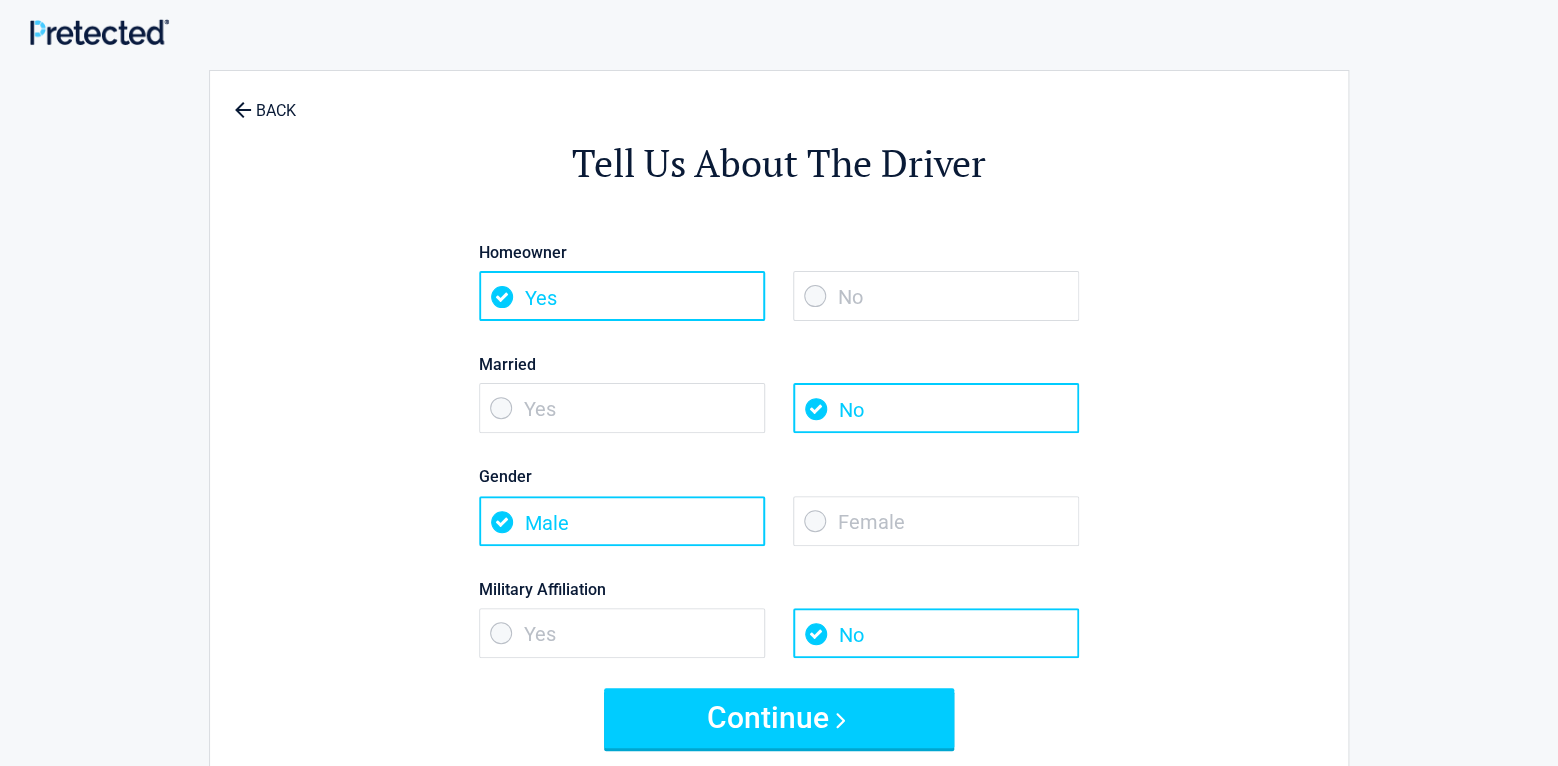 click on "Female" at bounding box center [936, 521] 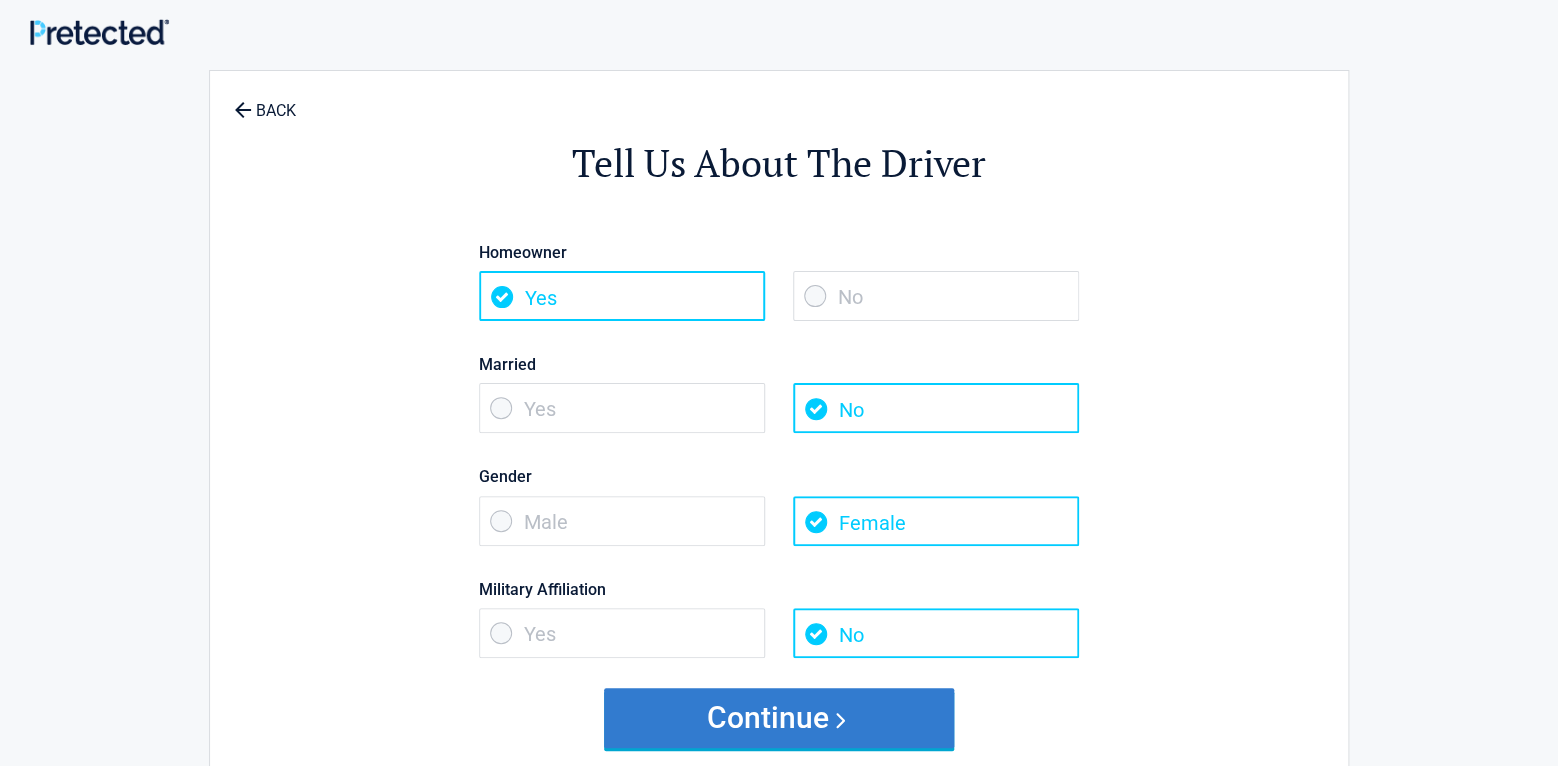 click on "Continue" at bounding box center (779, 718) 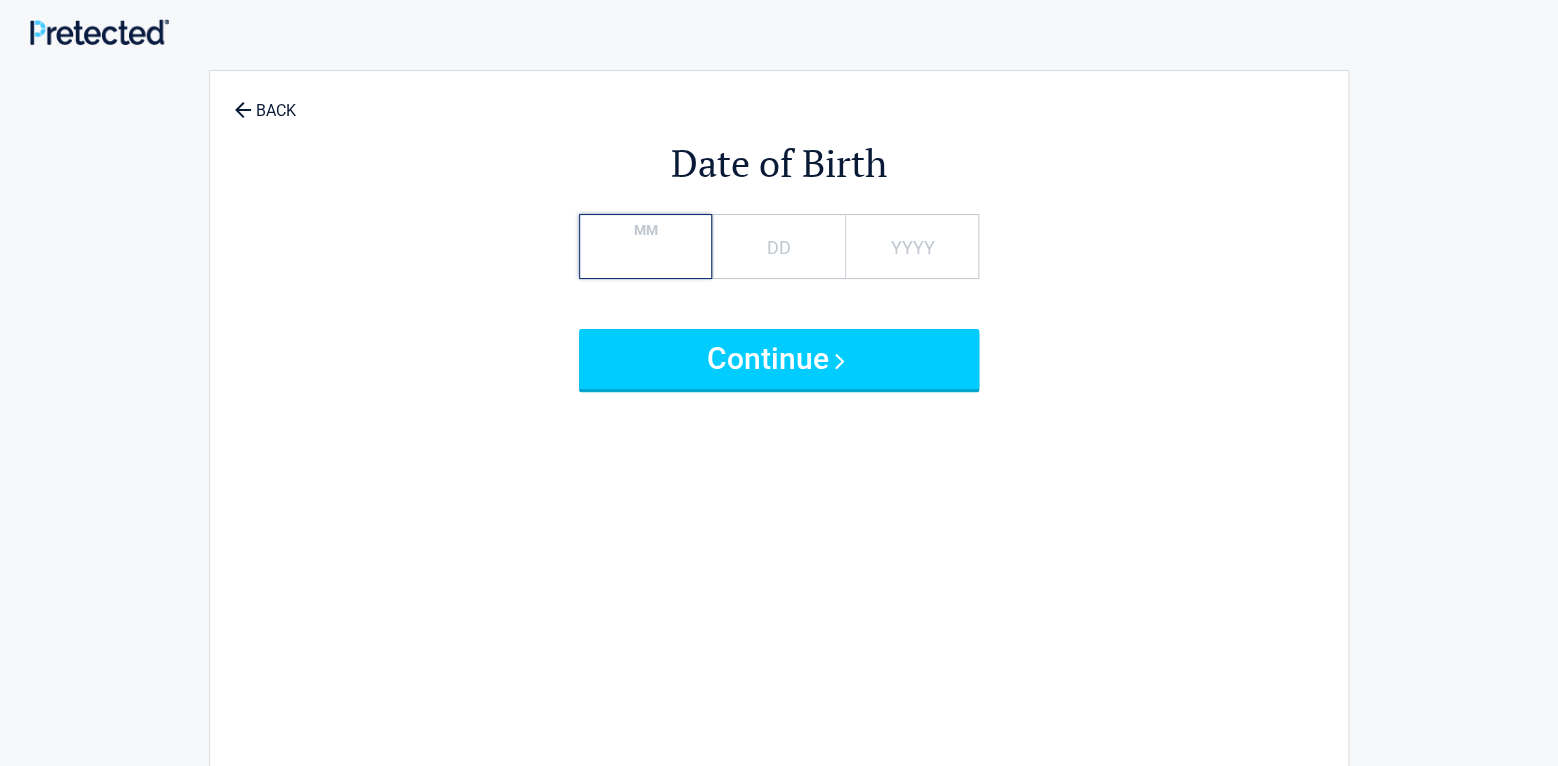 type on "**" 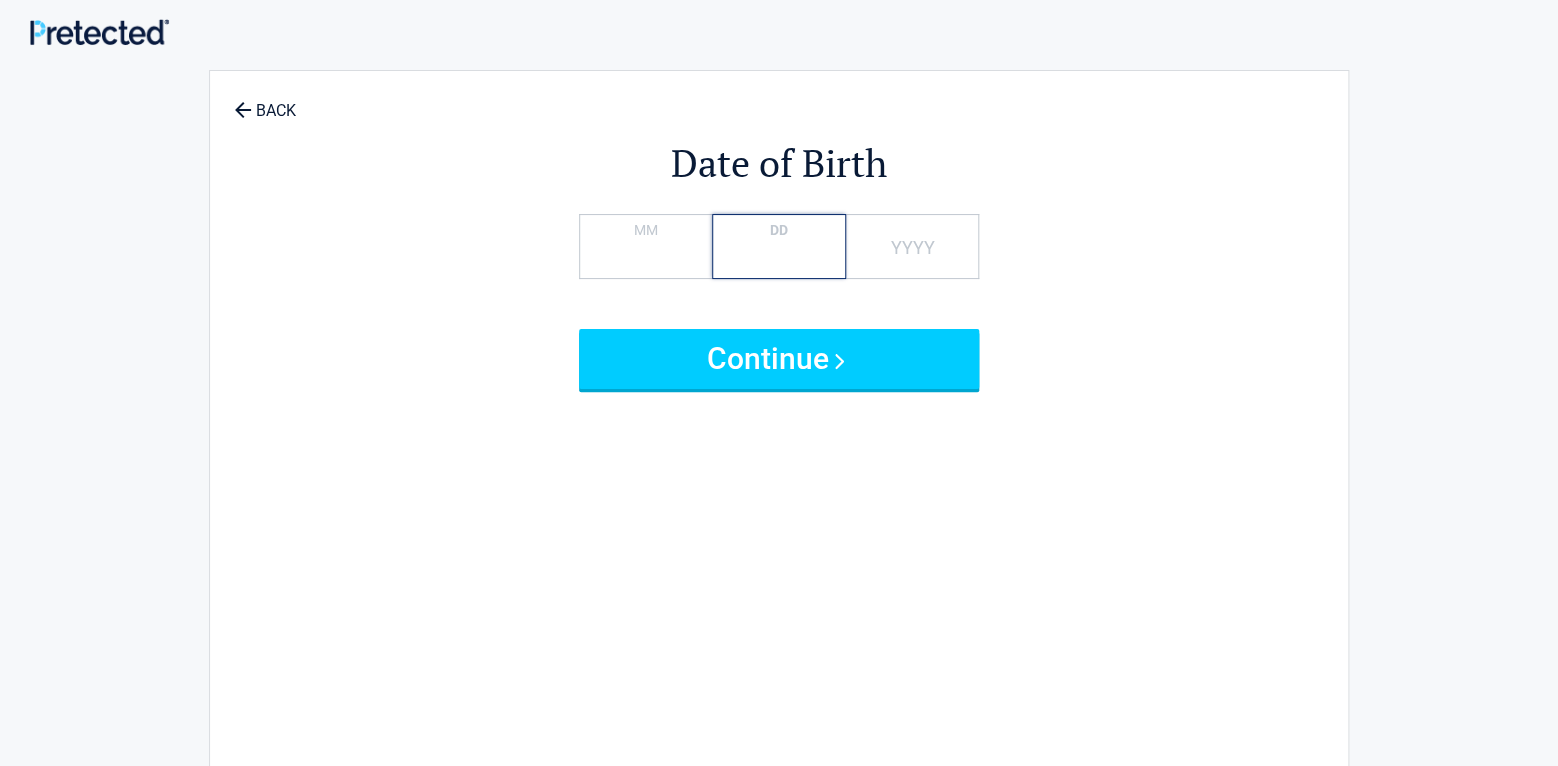 type on "**" 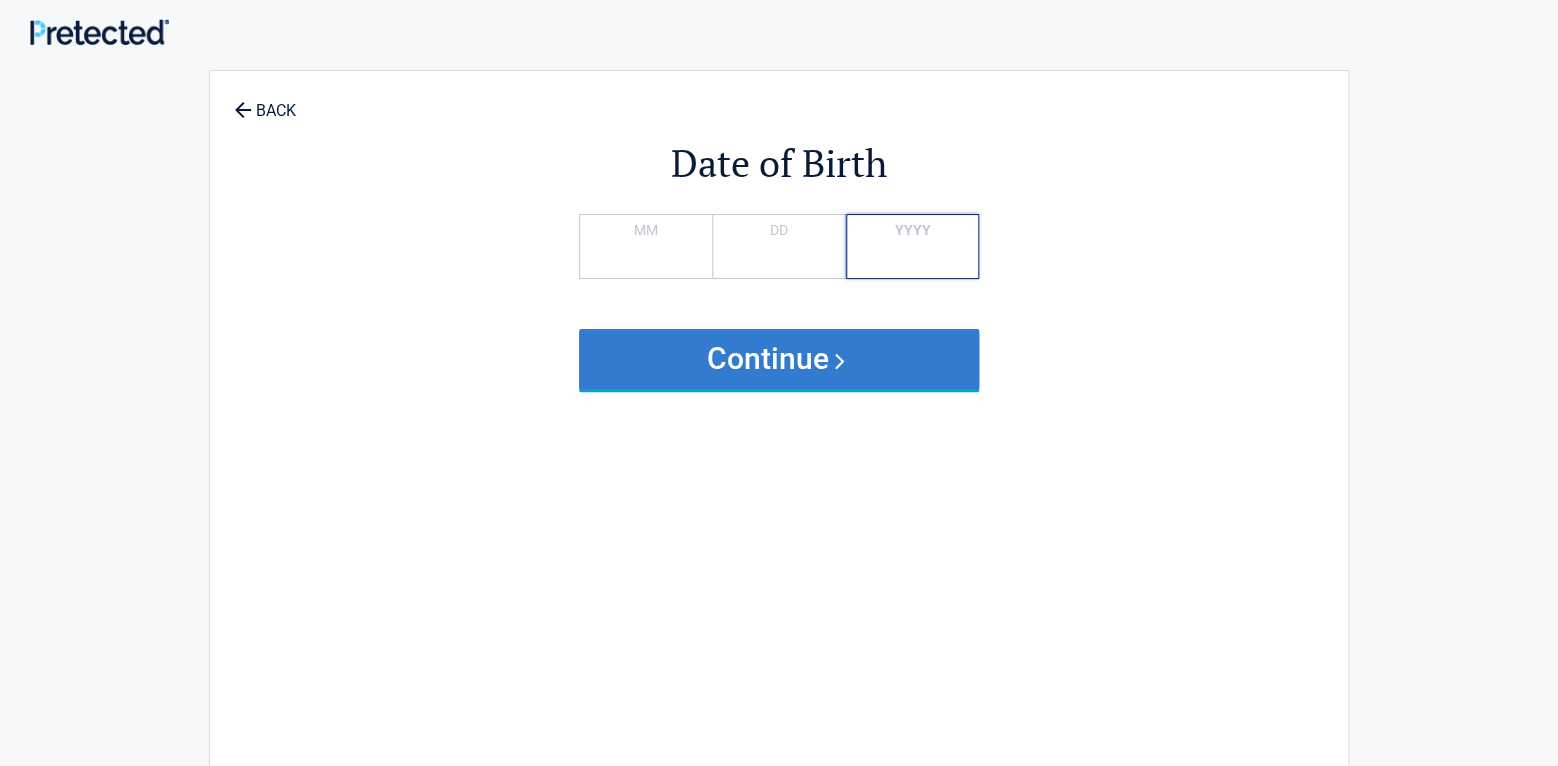 type on "****" 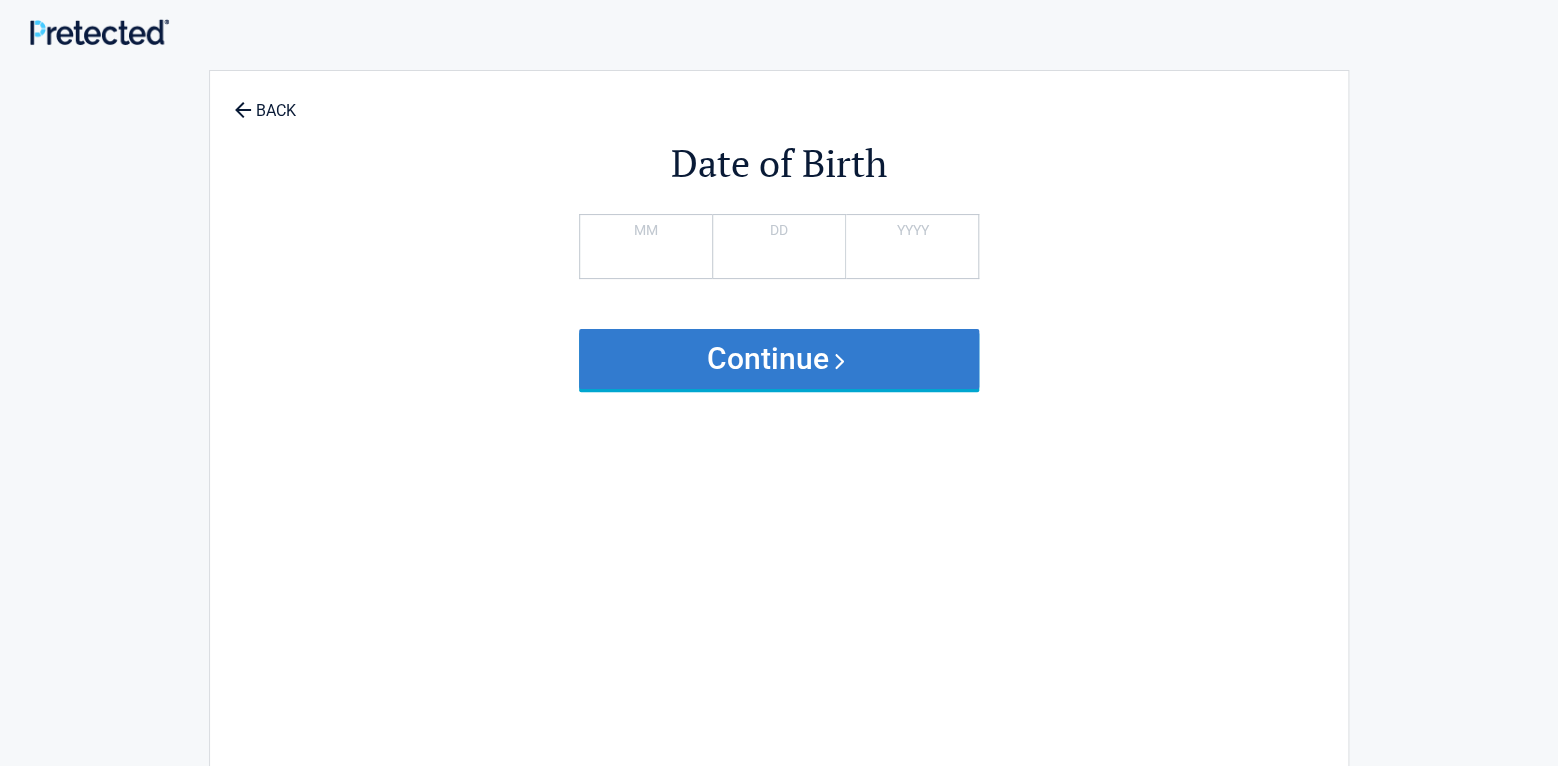 click on "Continue" at bounding box center (779, 359) 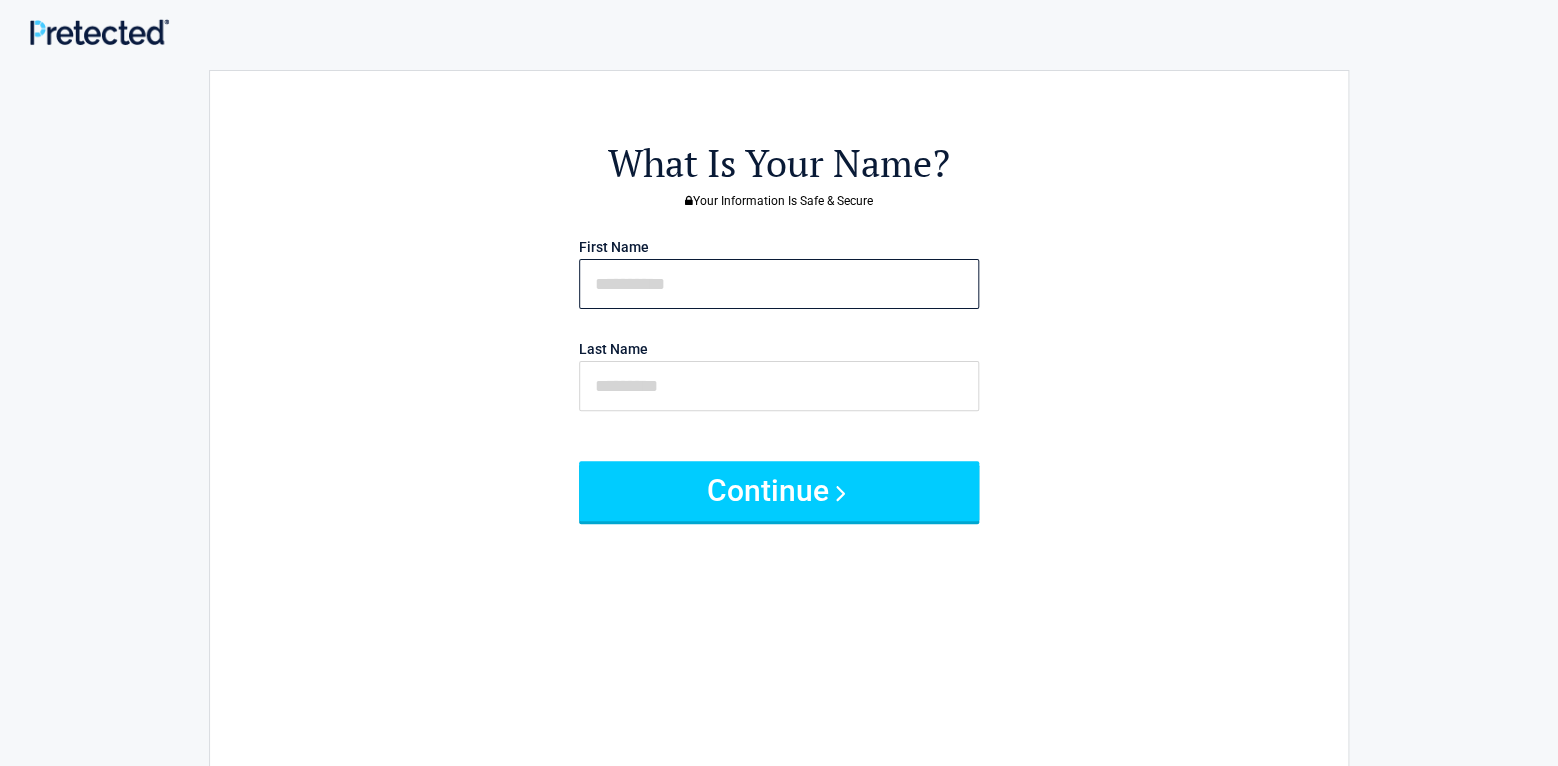 click at bounding box center (779, 284) 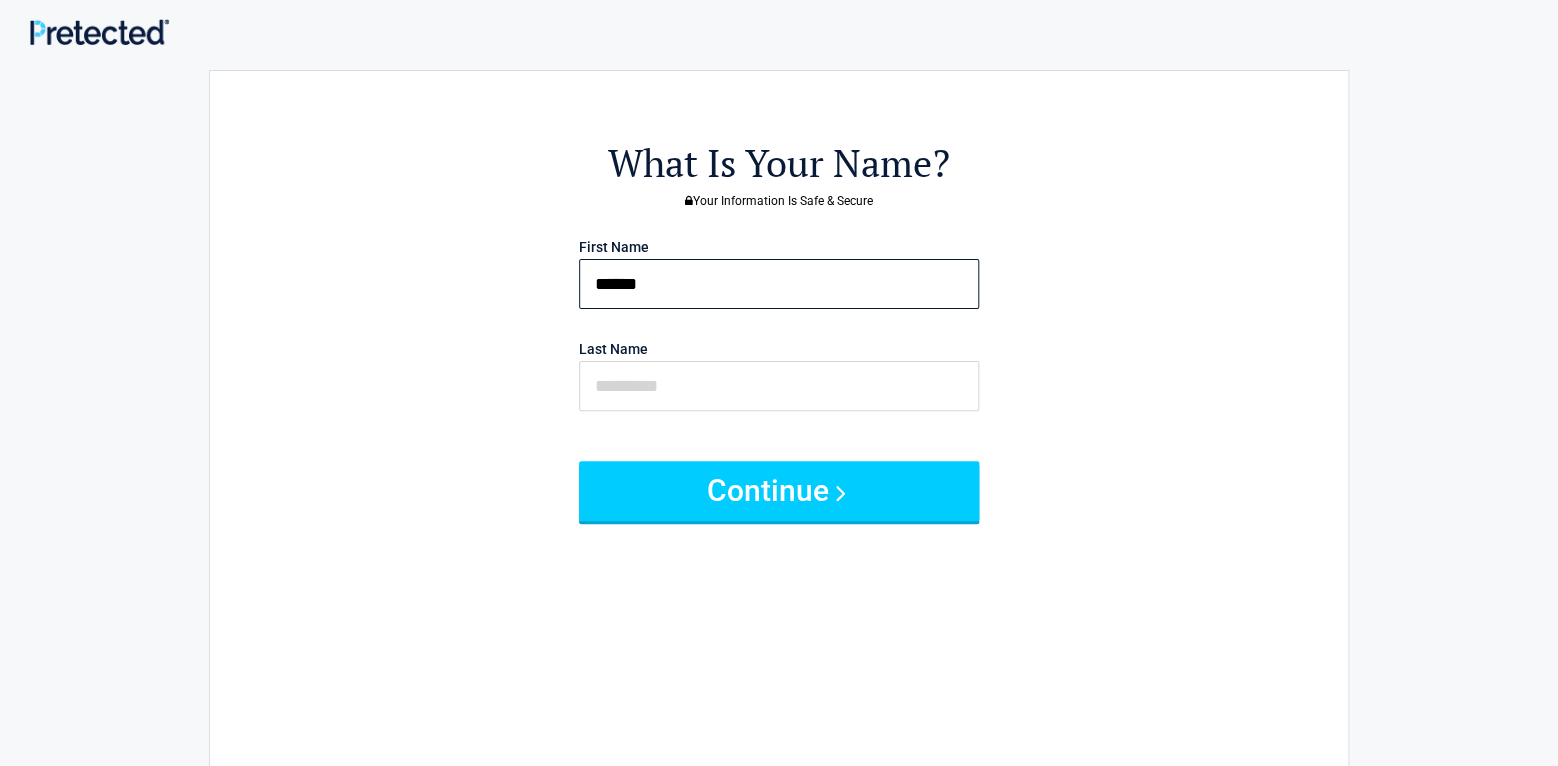 type on "******" 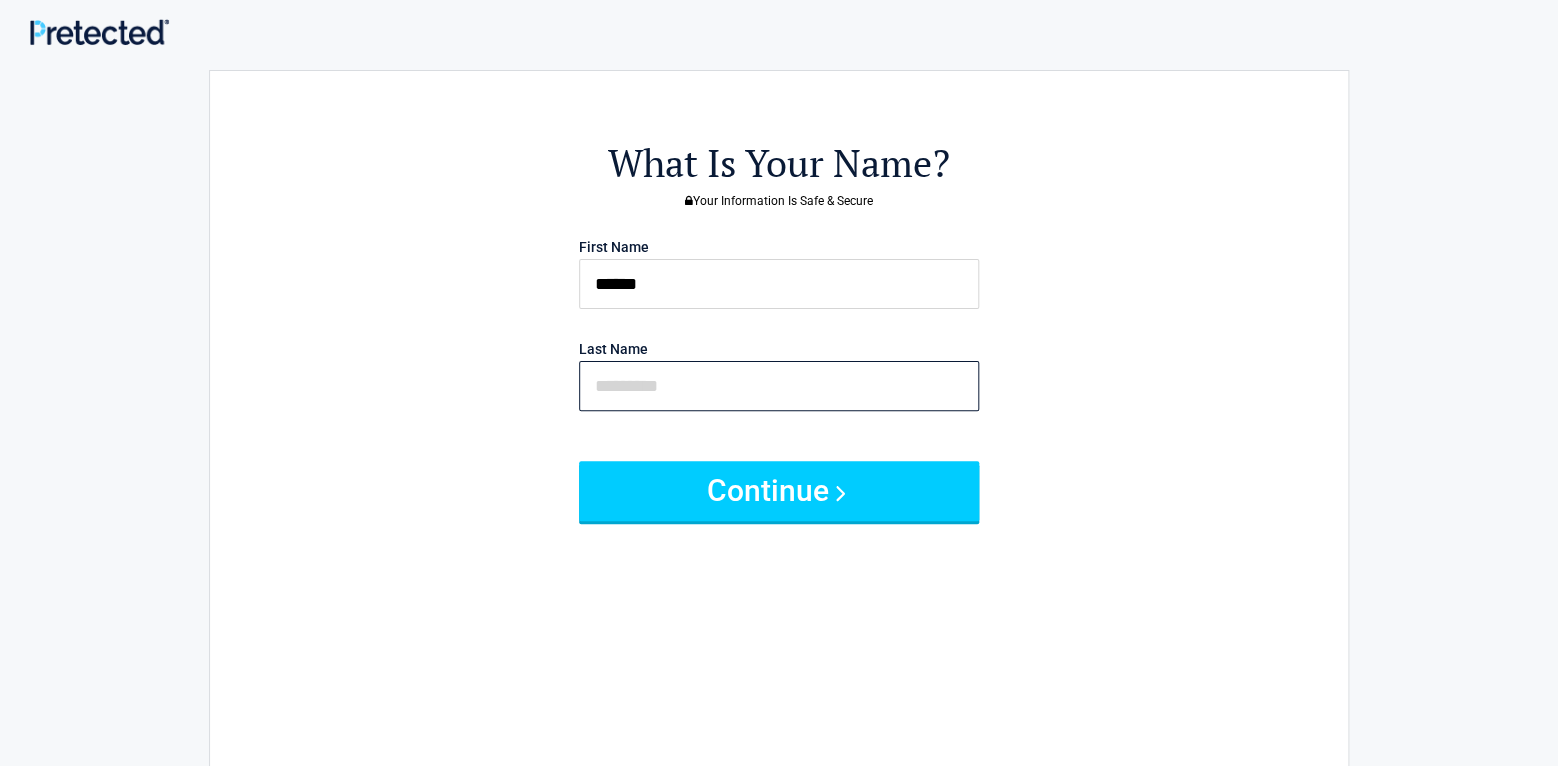 click at bounding box center [779, 386] 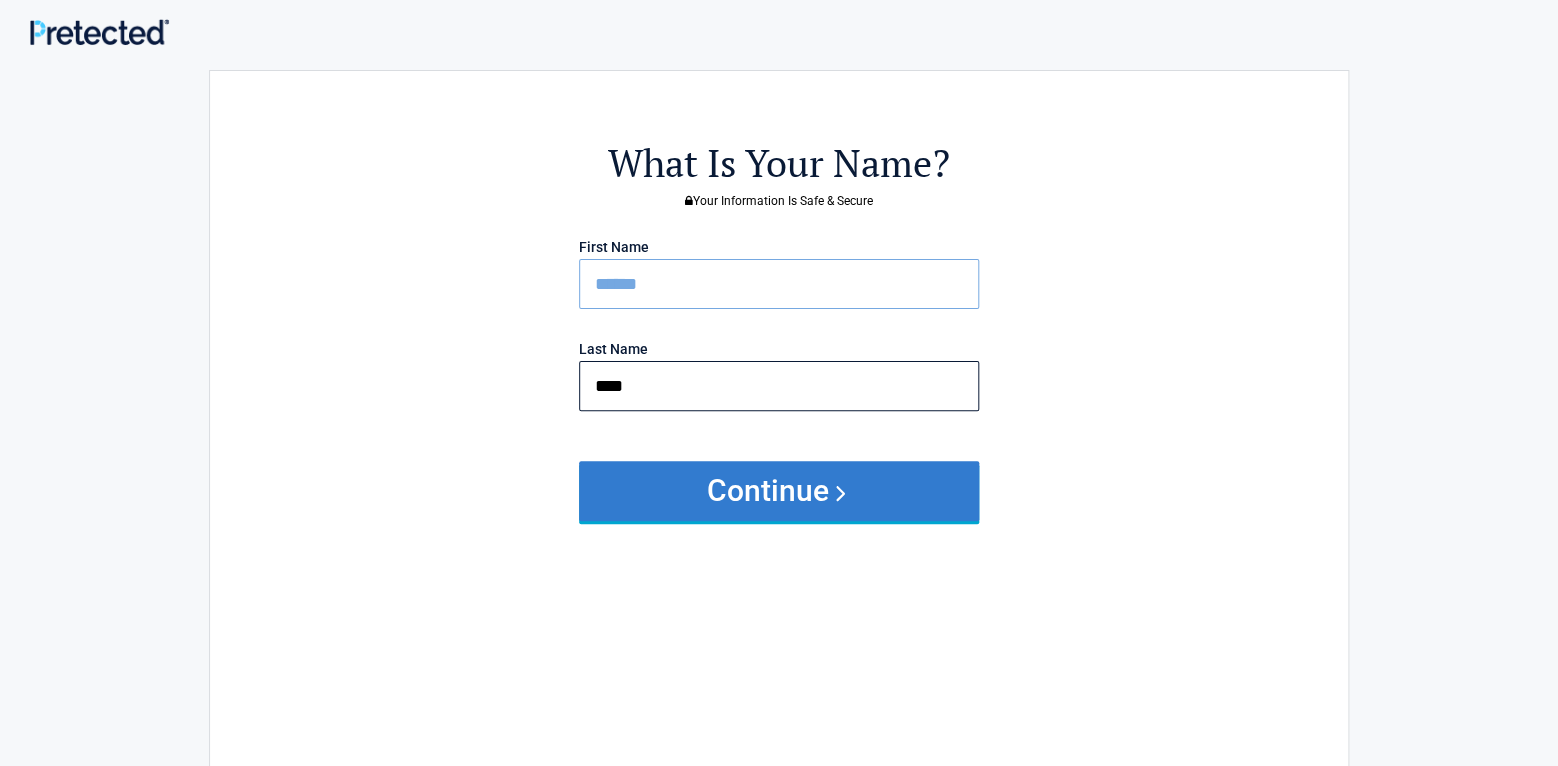 type on "****" 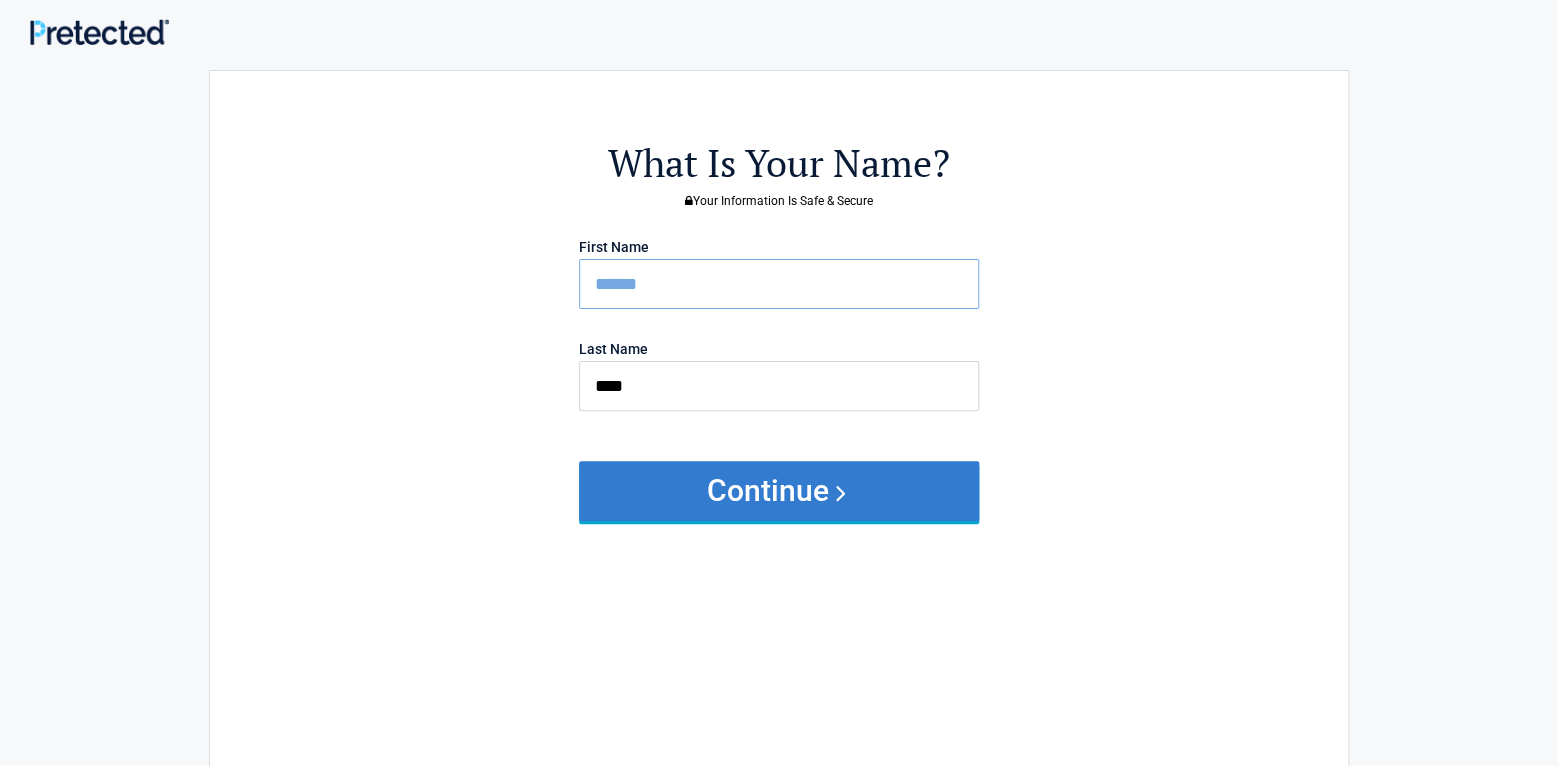 click on "Continue" at bounding box center (779, 491) 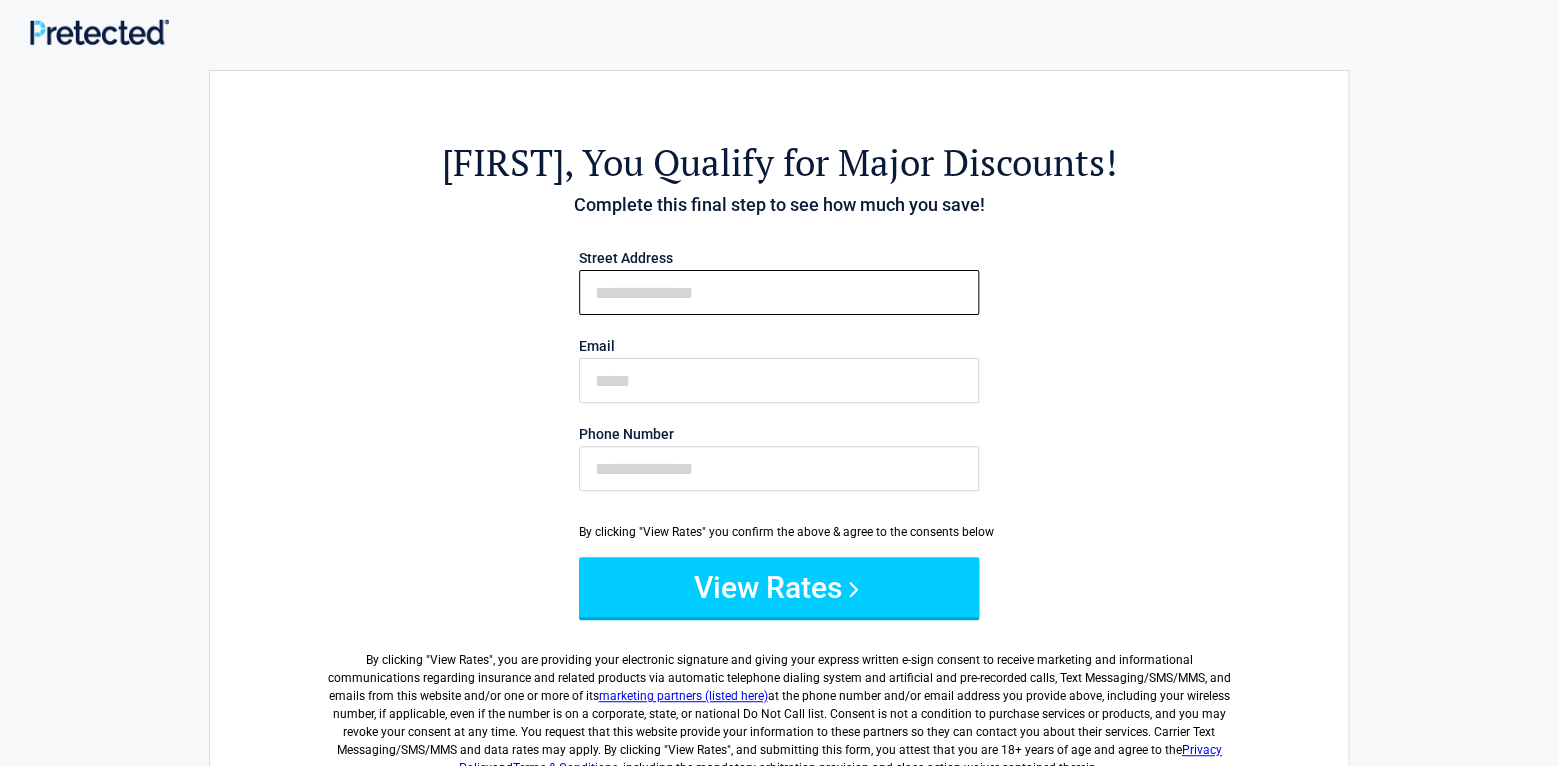 click on "First Name" at bounding box center (779, 292) 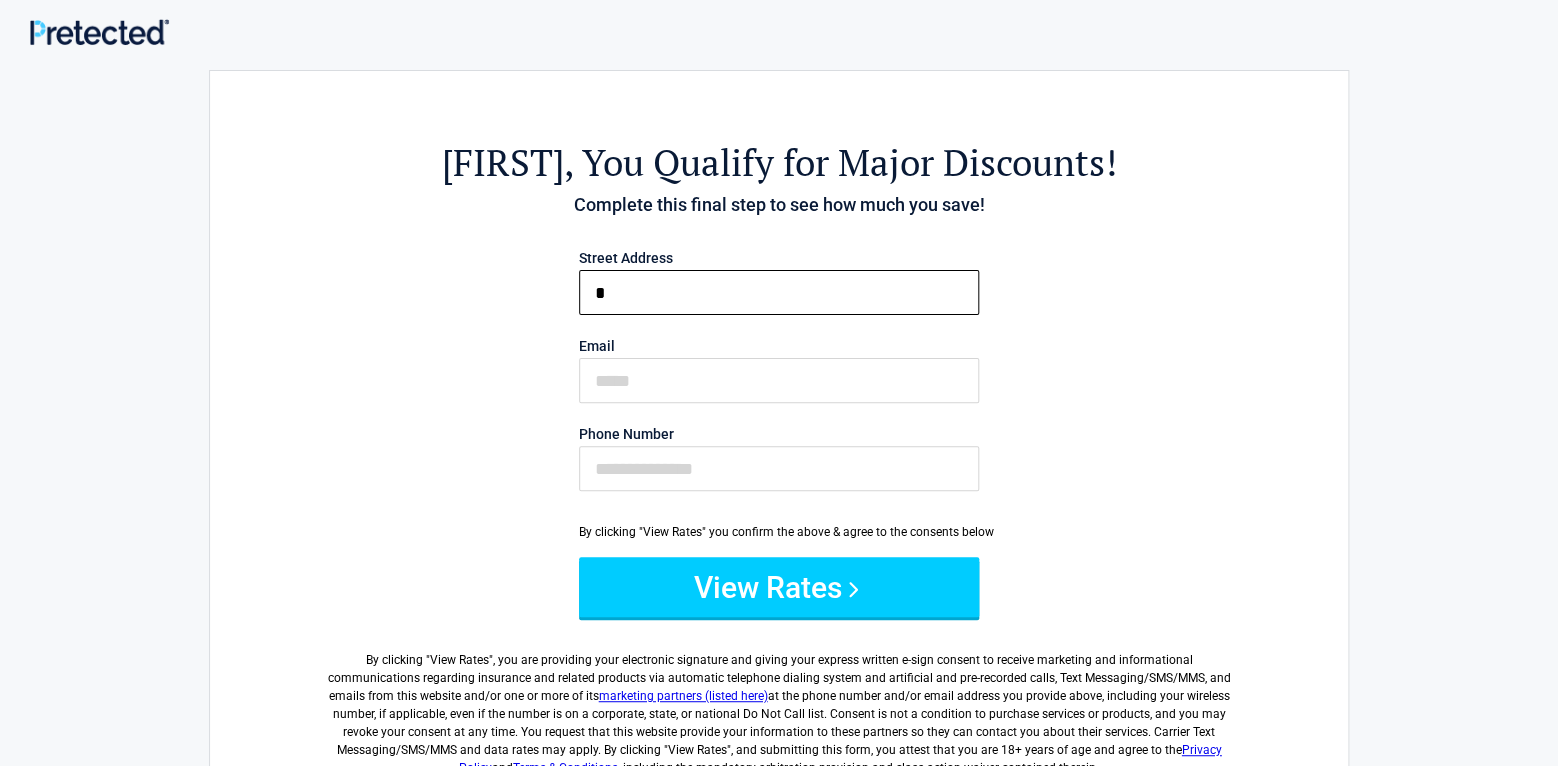 type on "**********" 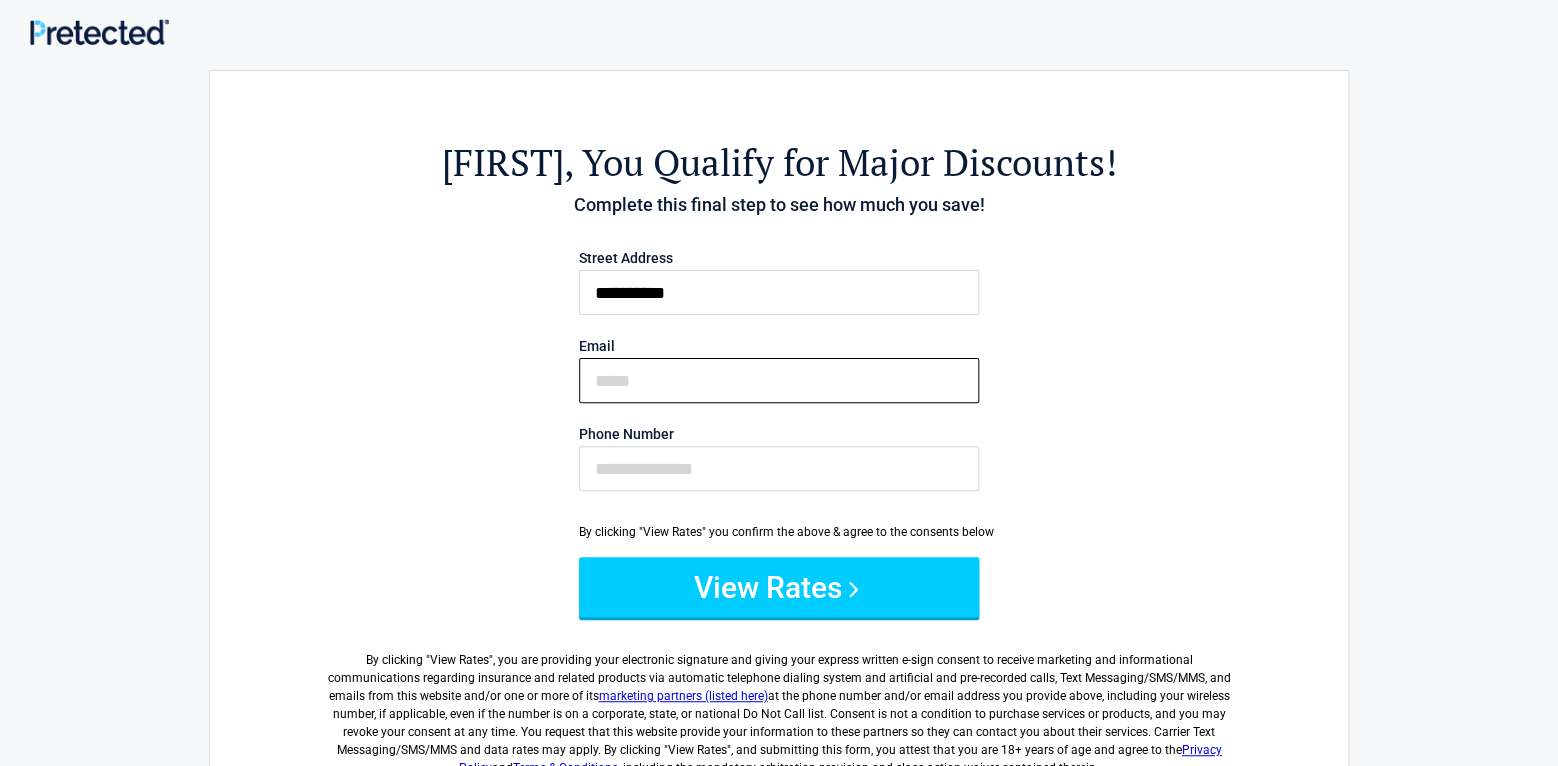 type on "**********" 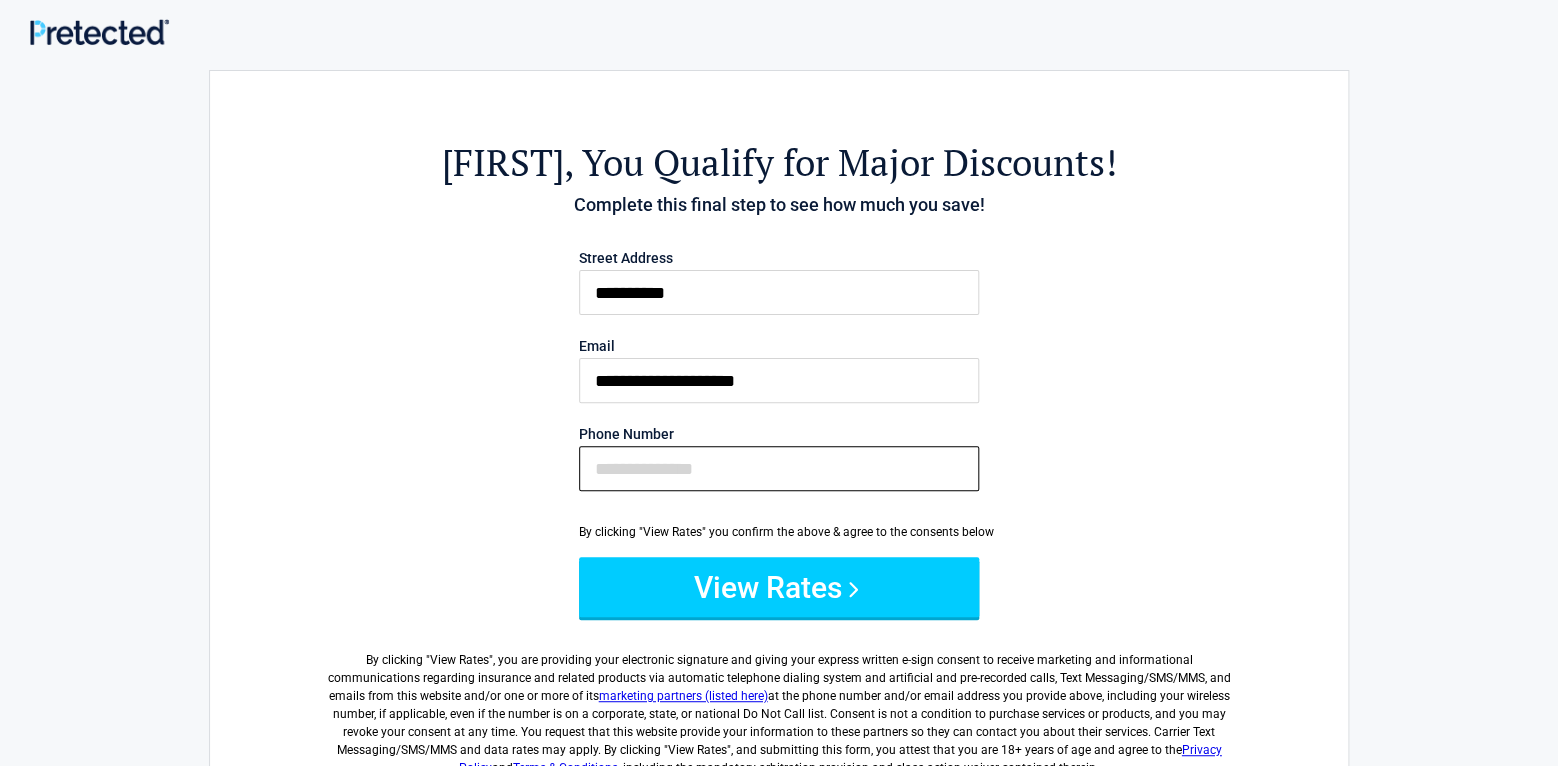 type on "**********" 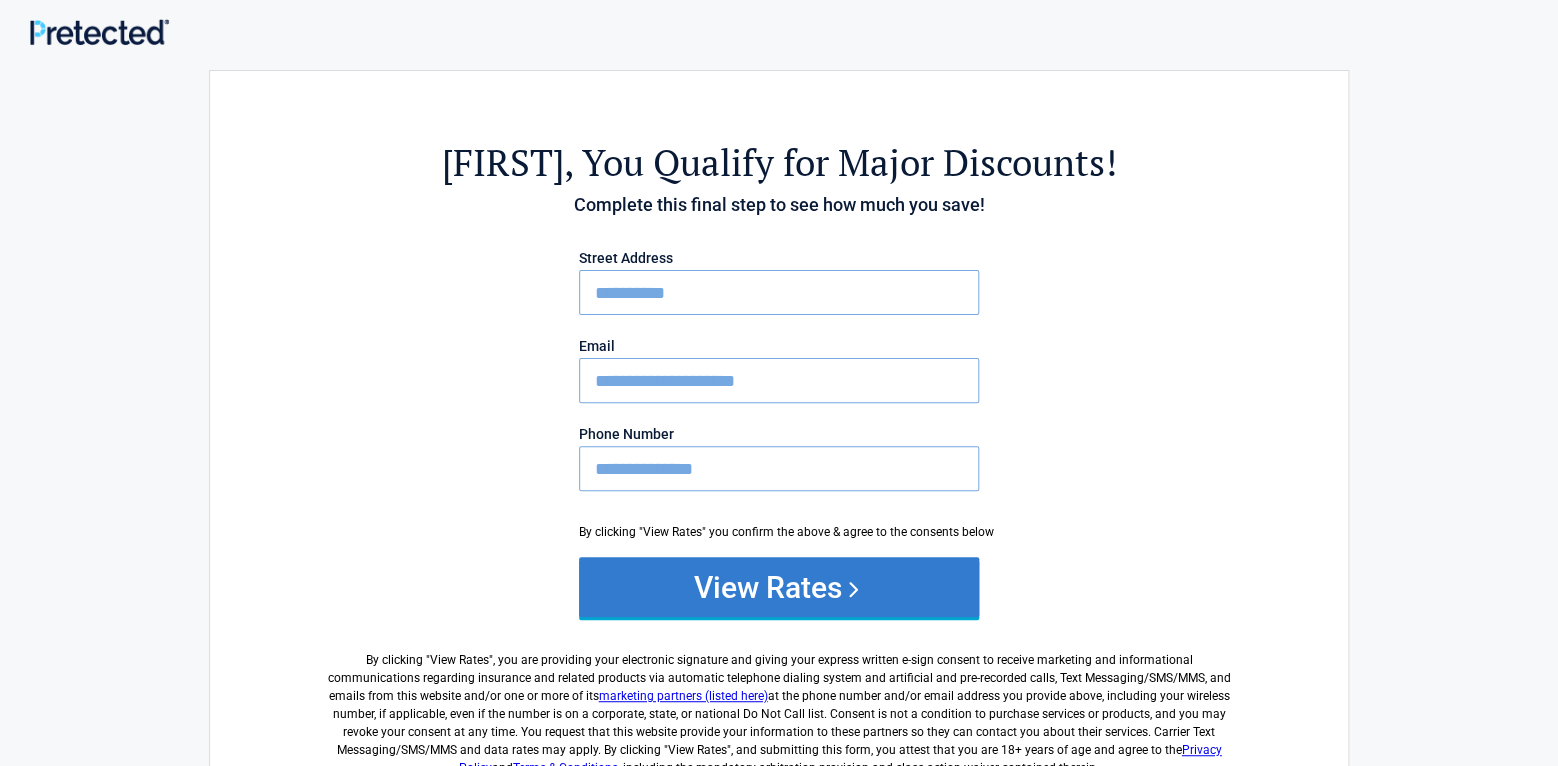 click on "View Rates" at bounding box center [779, 587] 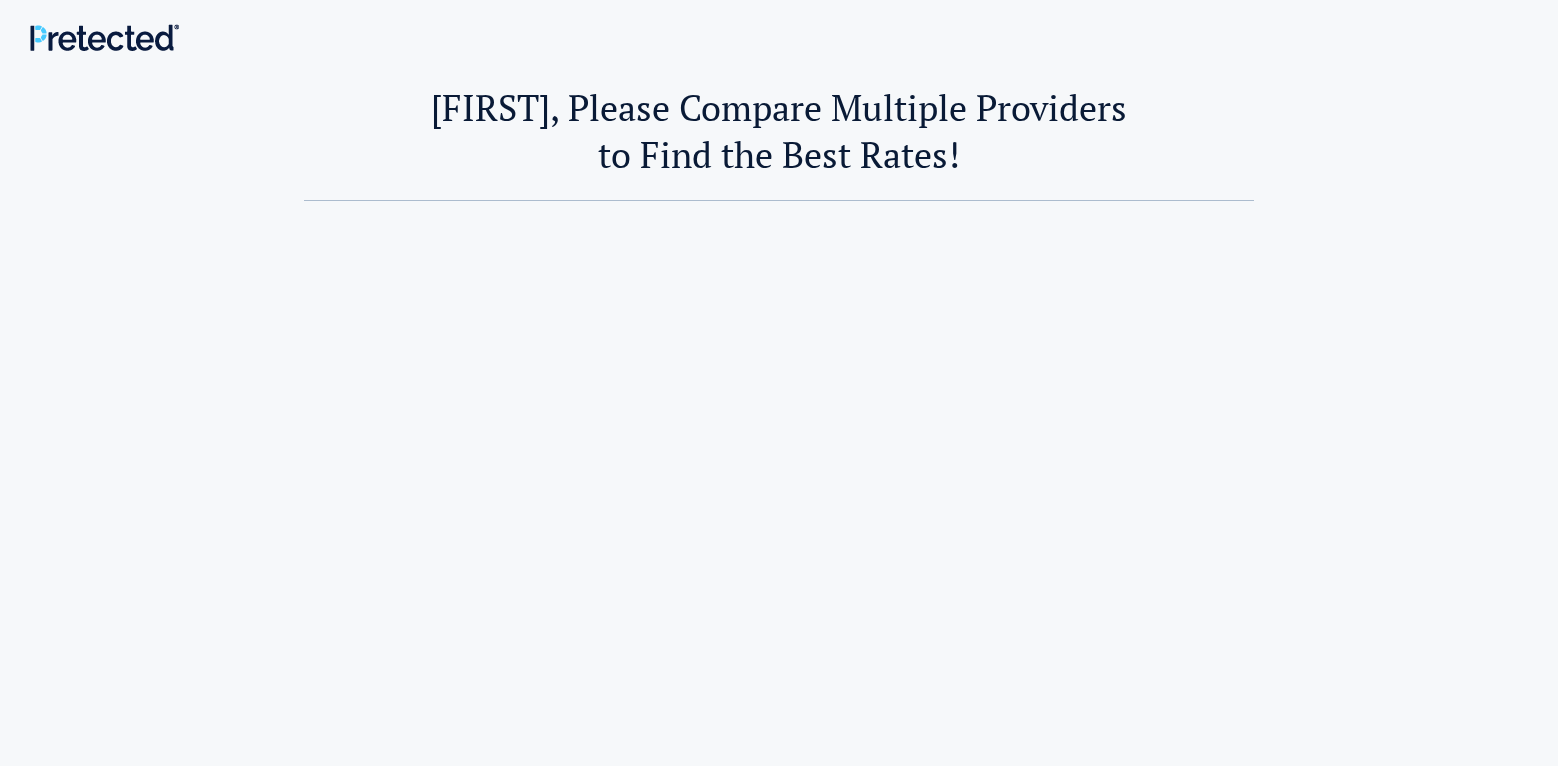 scroll, scrollTop: 0, scrollLeft: 0, axis: both 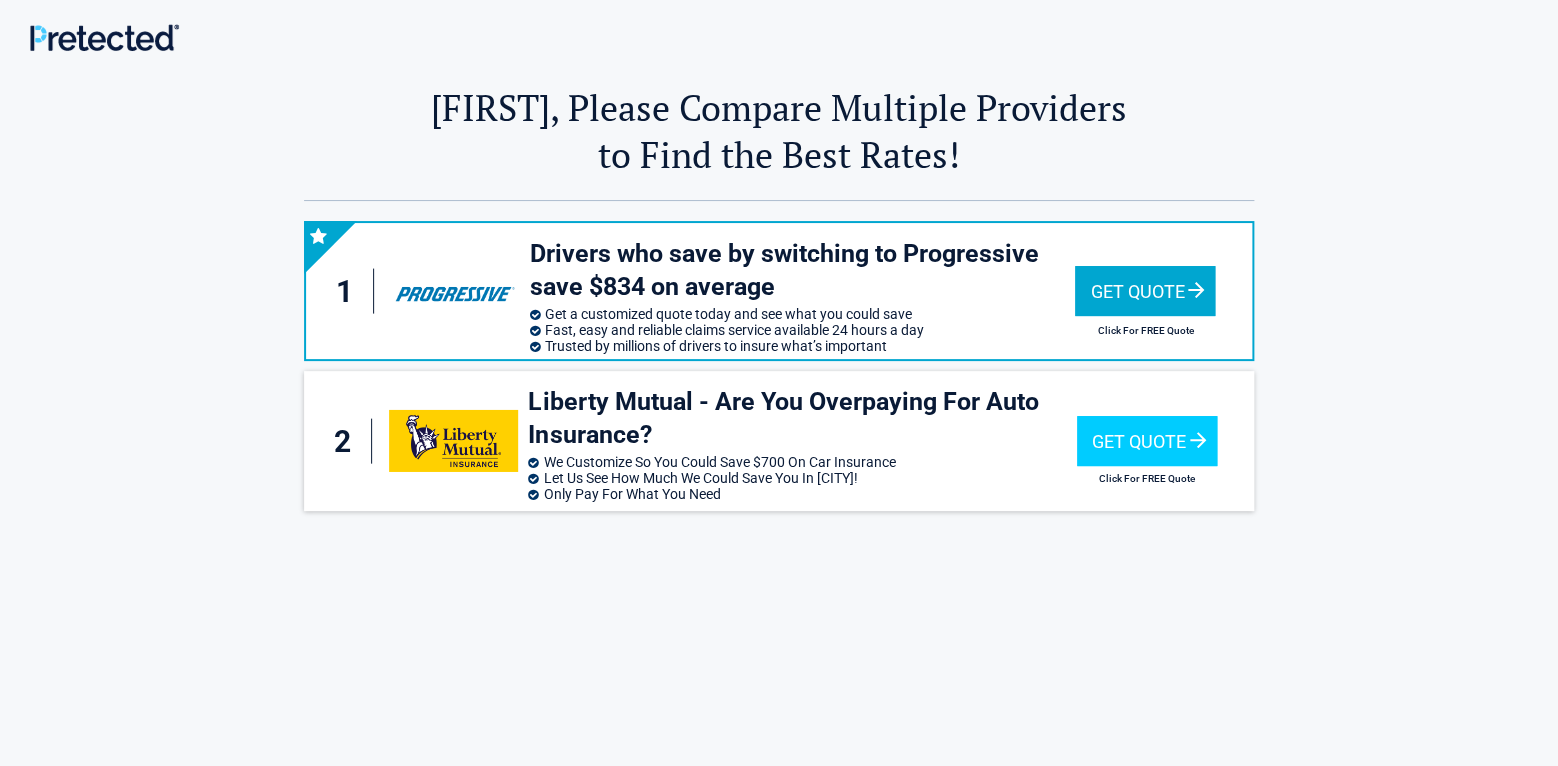 click on "Get Quote" at bounding box center [1145, 291] 